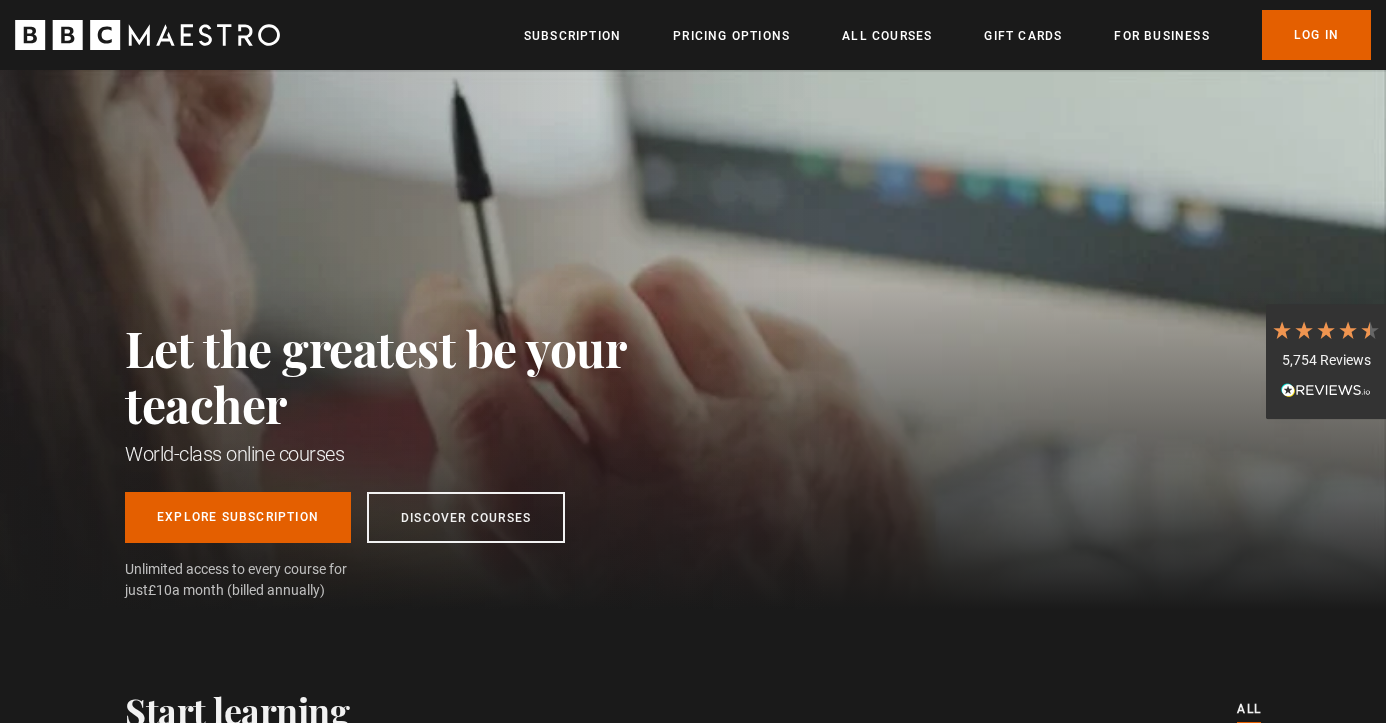 scroll, scrollTop: 0, scrollLeft: 0, axis: both 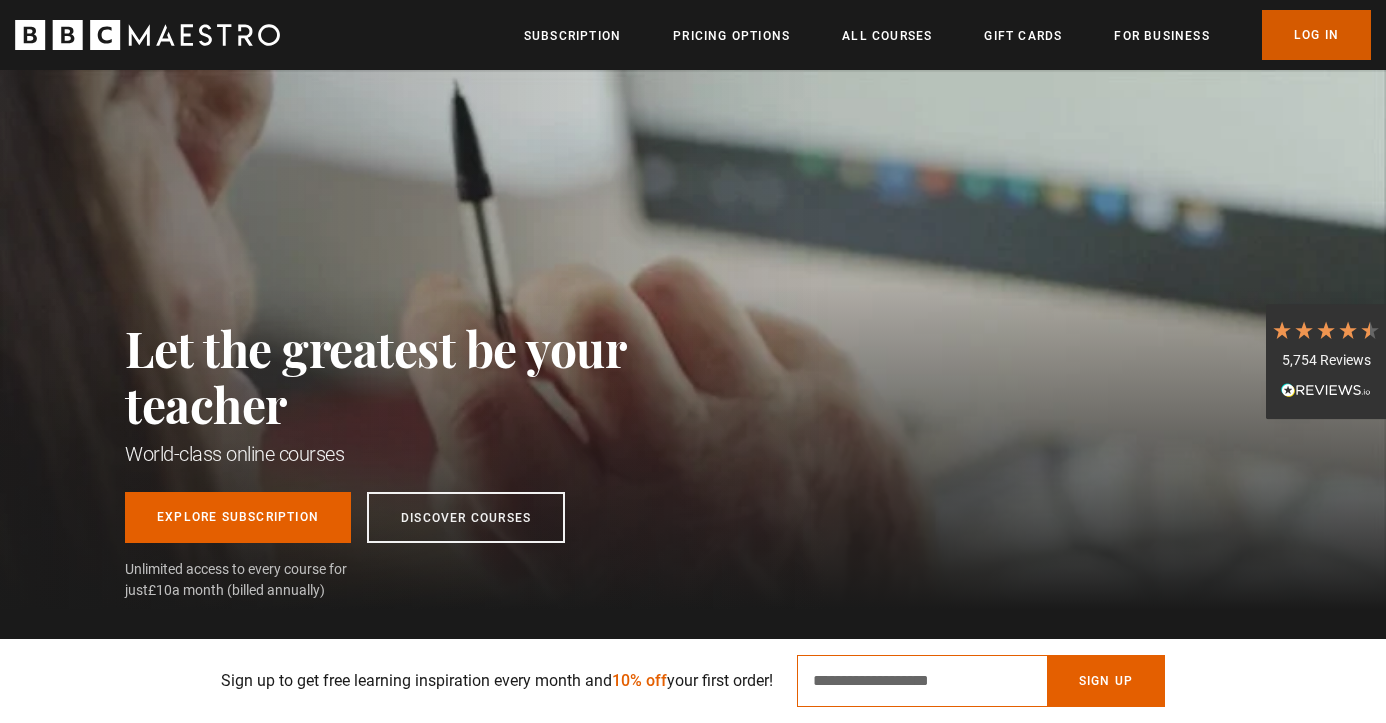 type on "**********" 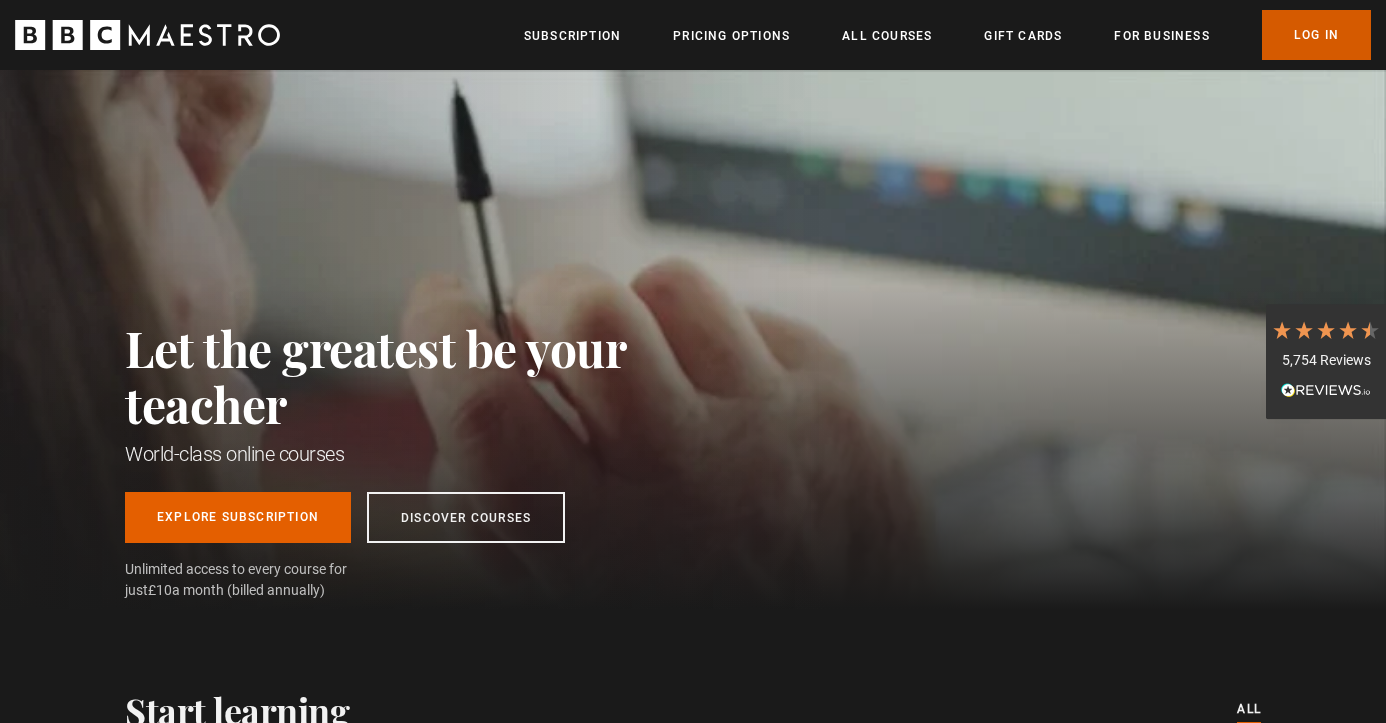 click on "Log In" at bounding box center [1316, 35] 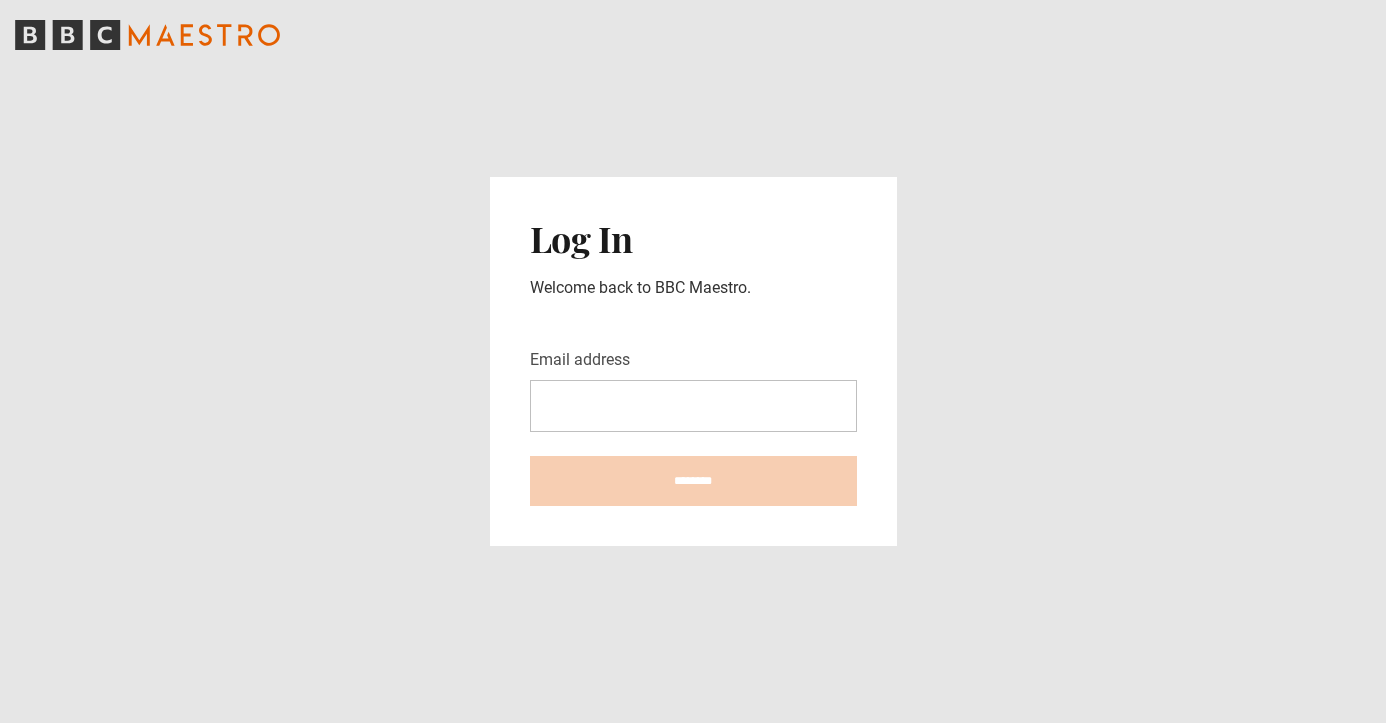 scroll, scrollTop: 0, scrollLeft: 0, axis: both 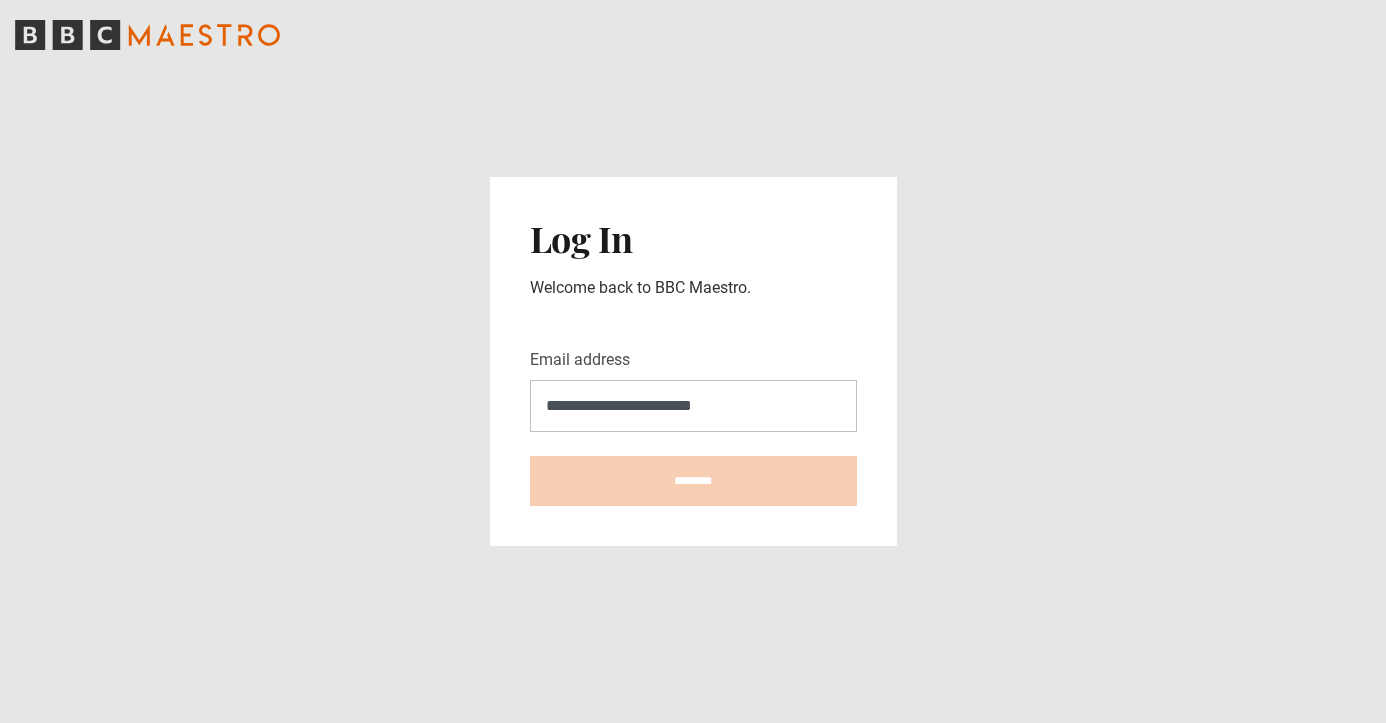 click on "**********" at bounding box center [693, 406] 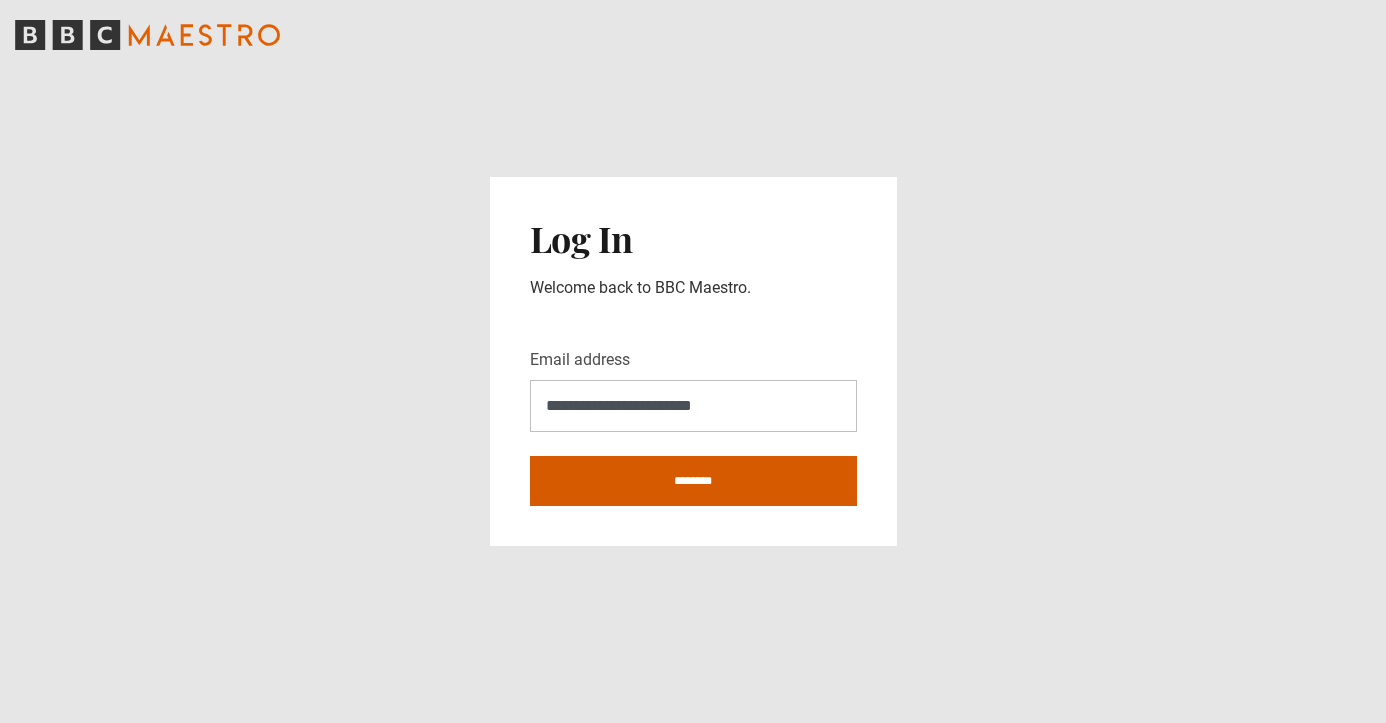 click on "********" at bounding box center (693, 481) 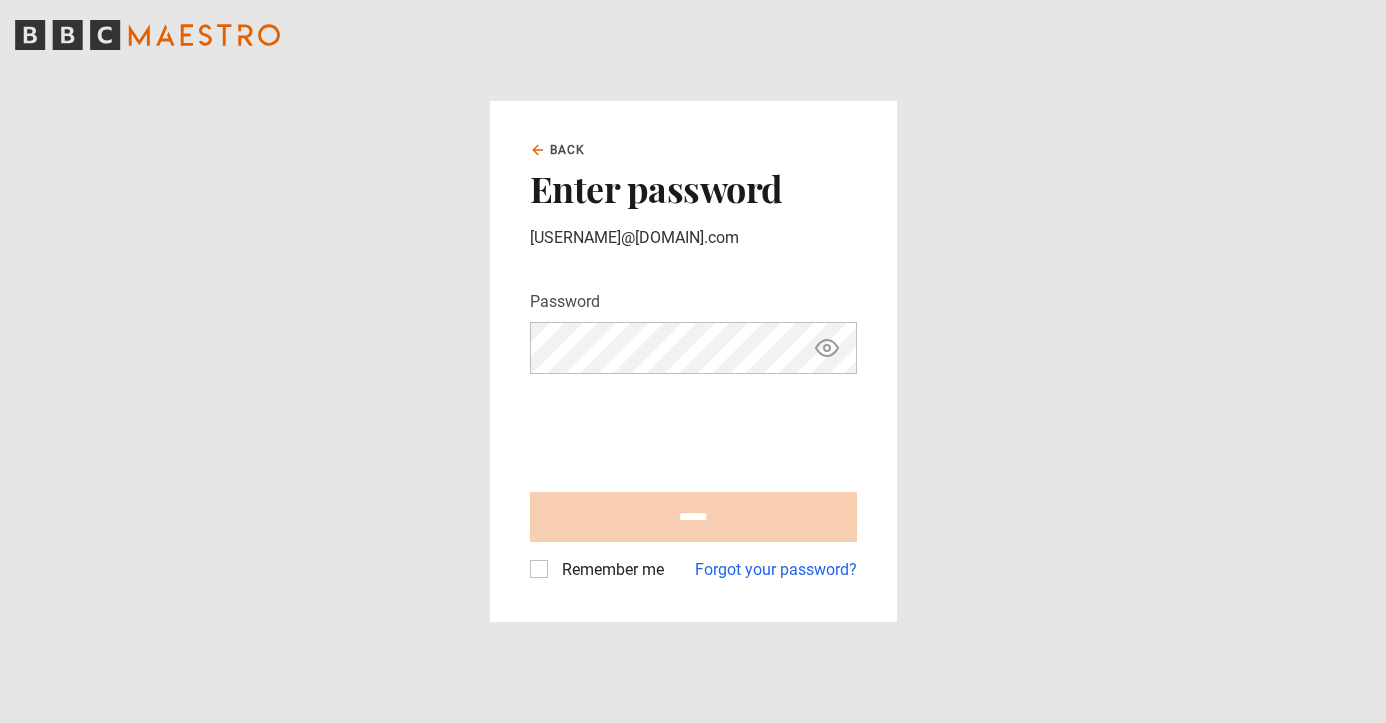 scroll, scrollTop: 0, scrollLeft: 0, axis: both 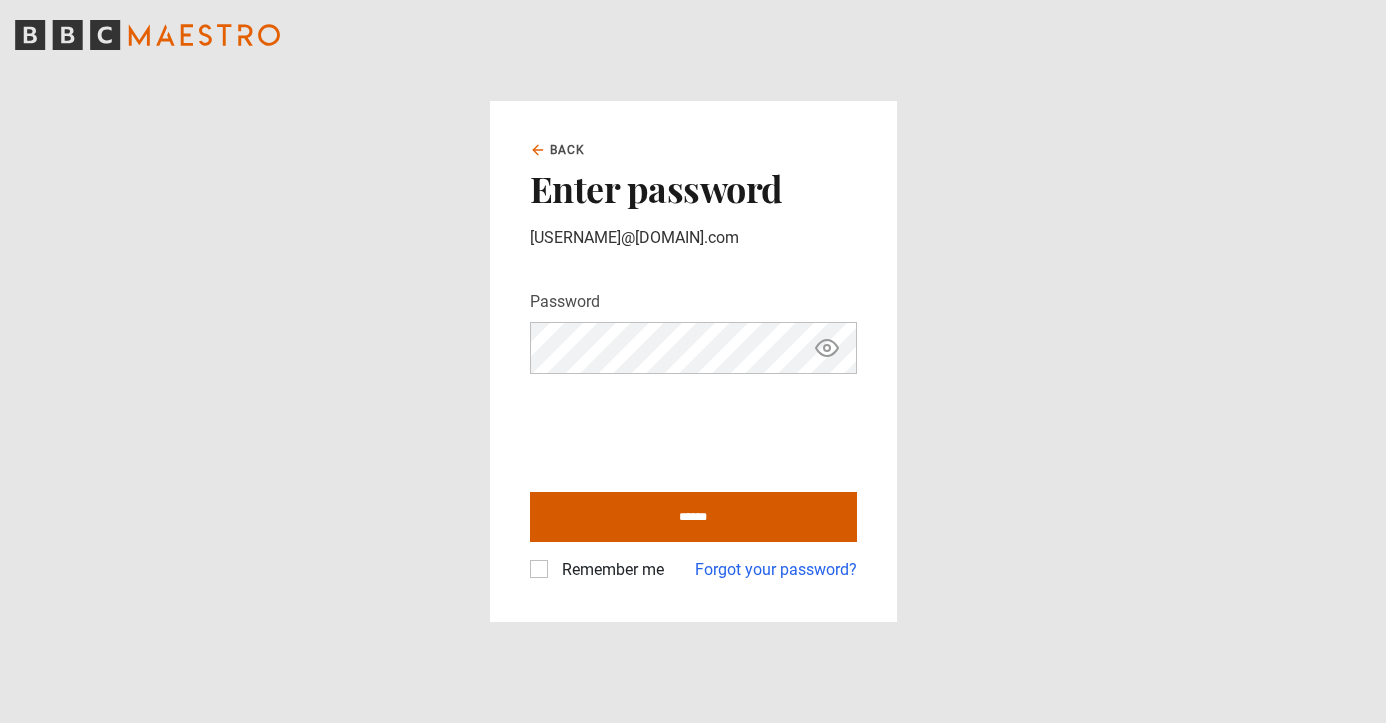 click on "******" at bounding box center [693, 517] 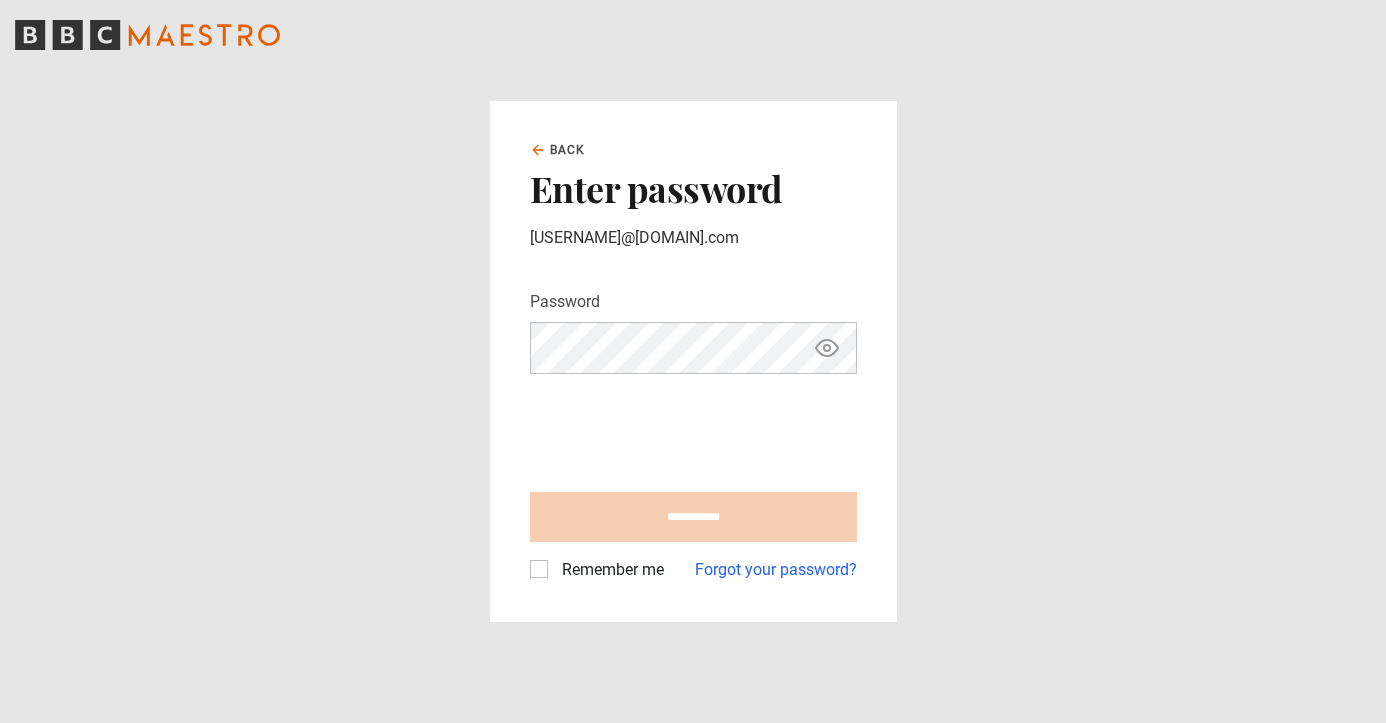 type on "**********" 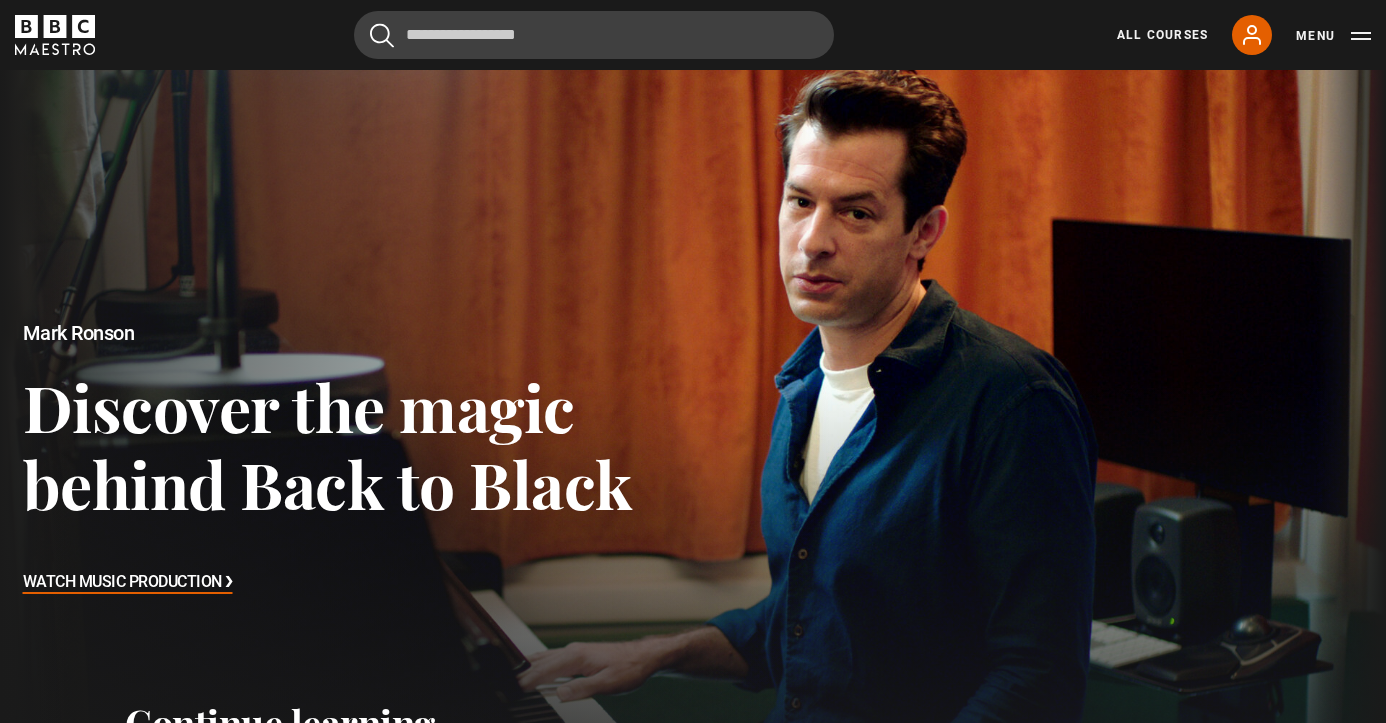 scroll, scrollTop: 0, scrollLeft: 0, axis: both 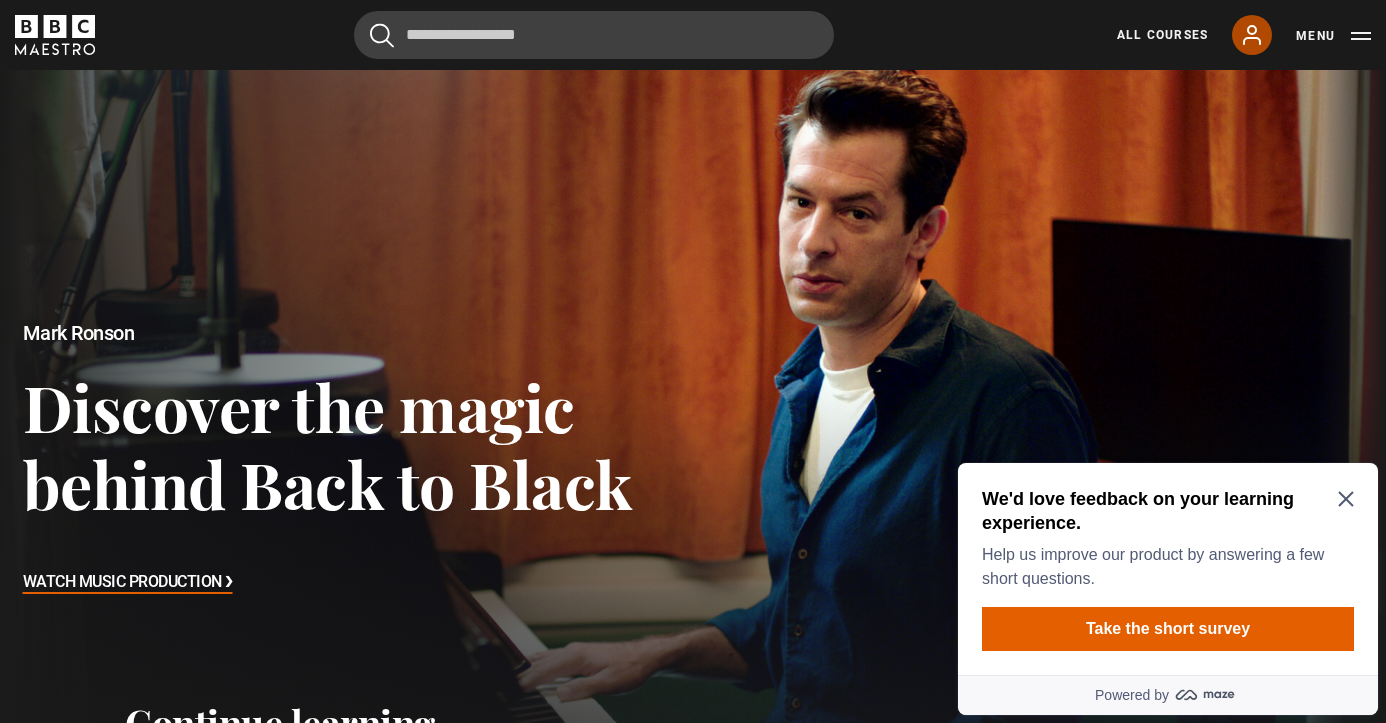 click 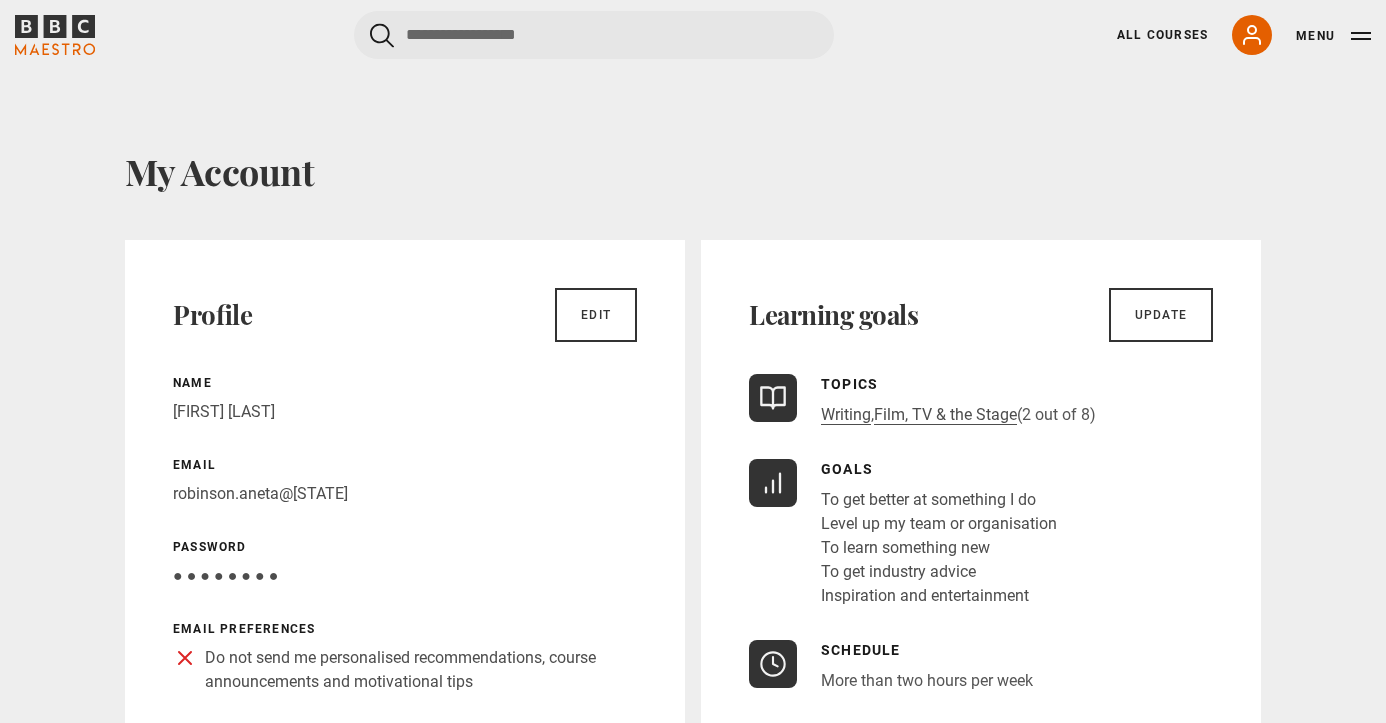 scroll, scrollTop: 0, scrollLeft: 0, axis: both 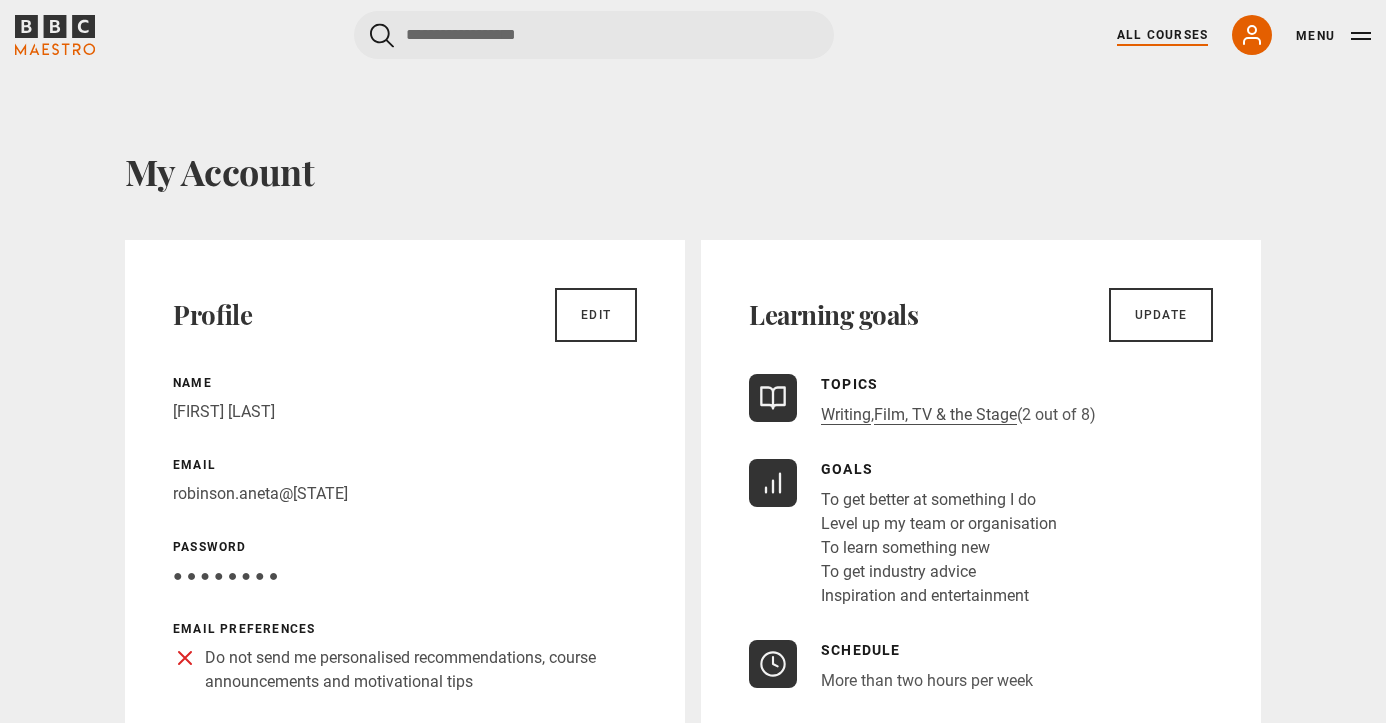 click on "All Courses" at bounding box center [1162, 35] 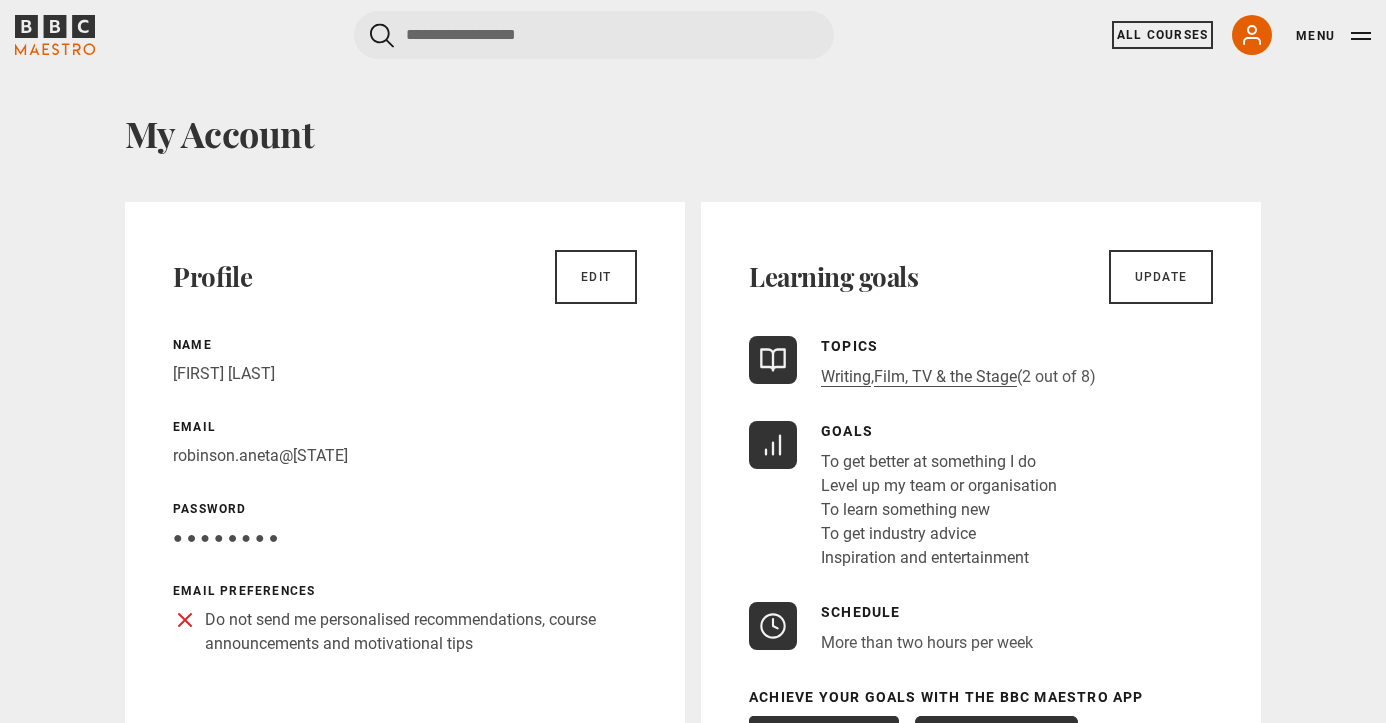 scroll, scrollTop: 40, scrollLeft: 0, axis: vertical 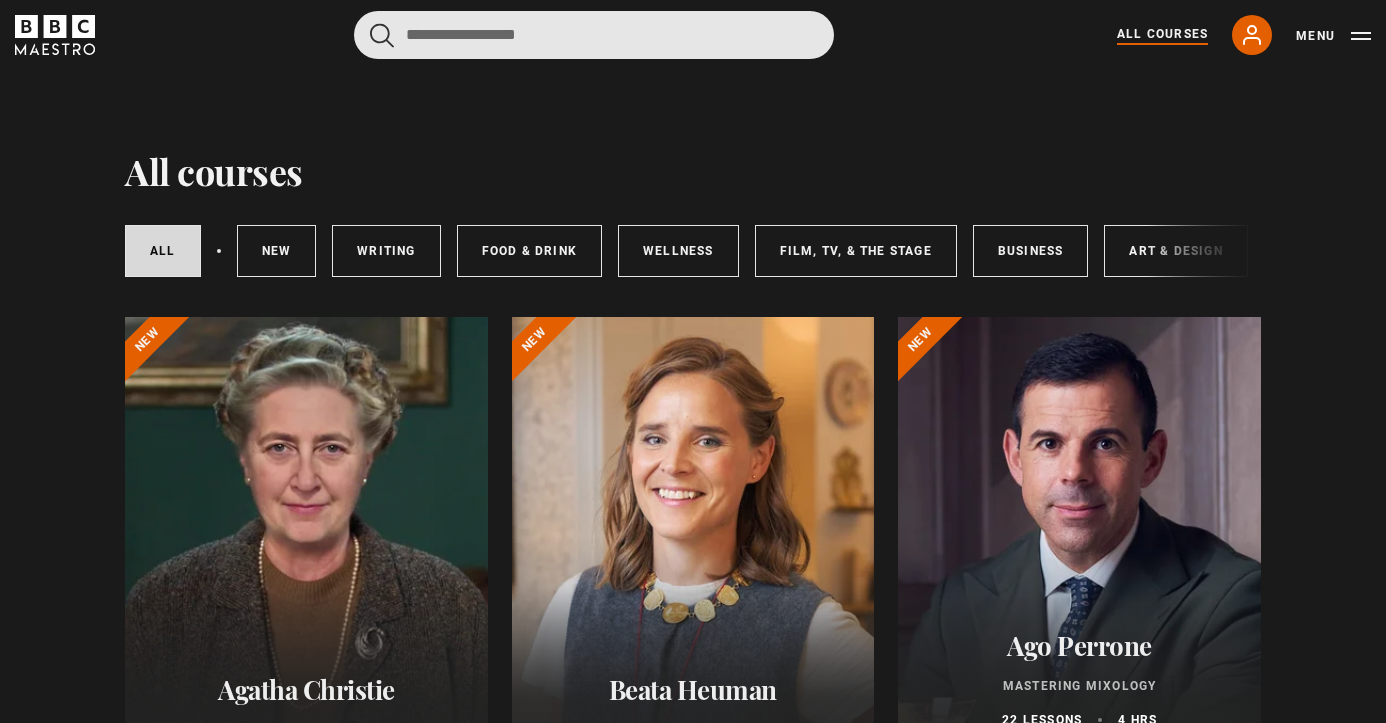 click at bounding box center (594, 35) 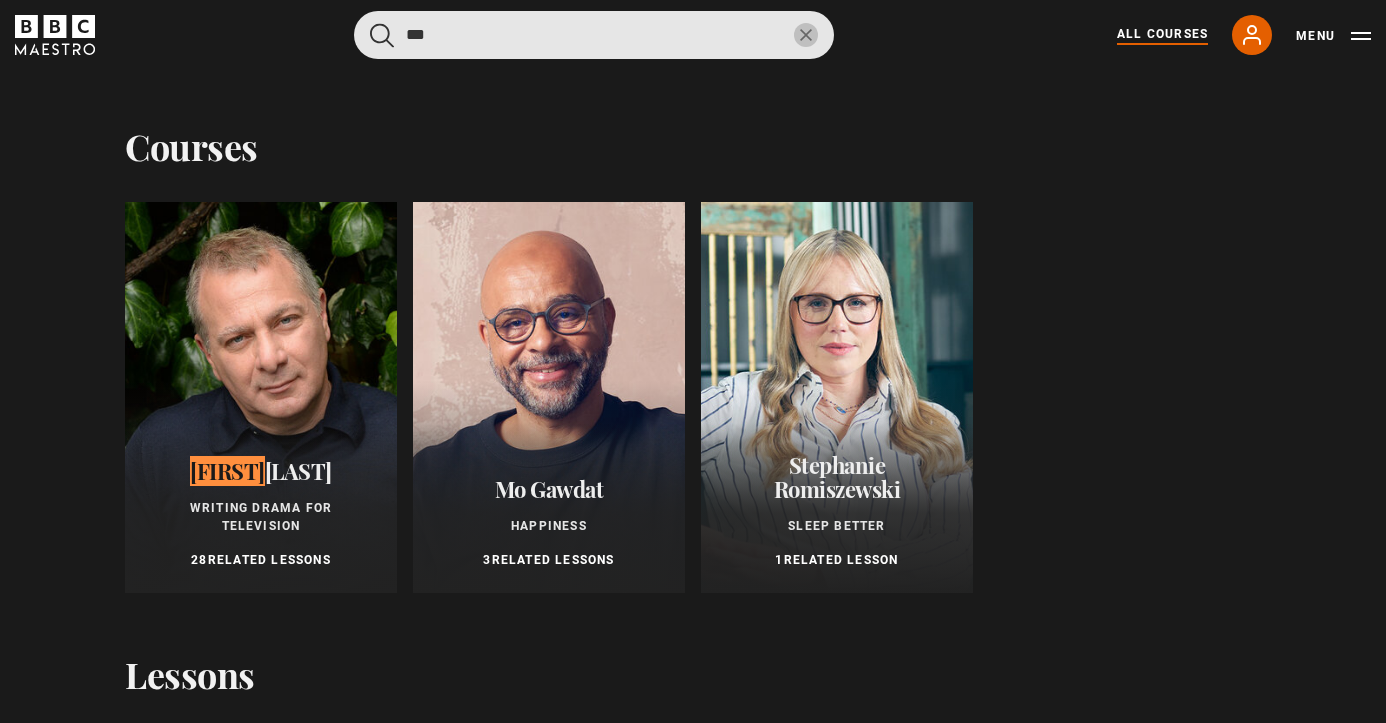 type on "***" 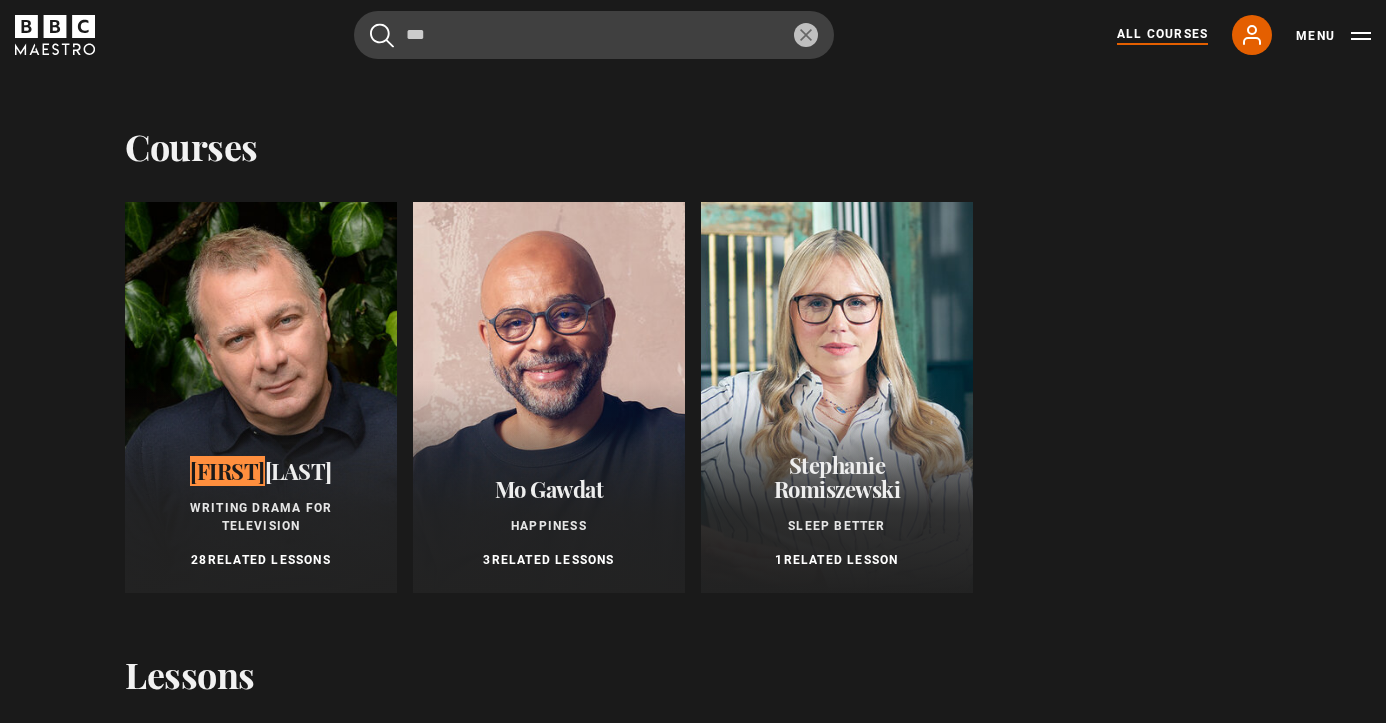click at bounding box center [261, 397] 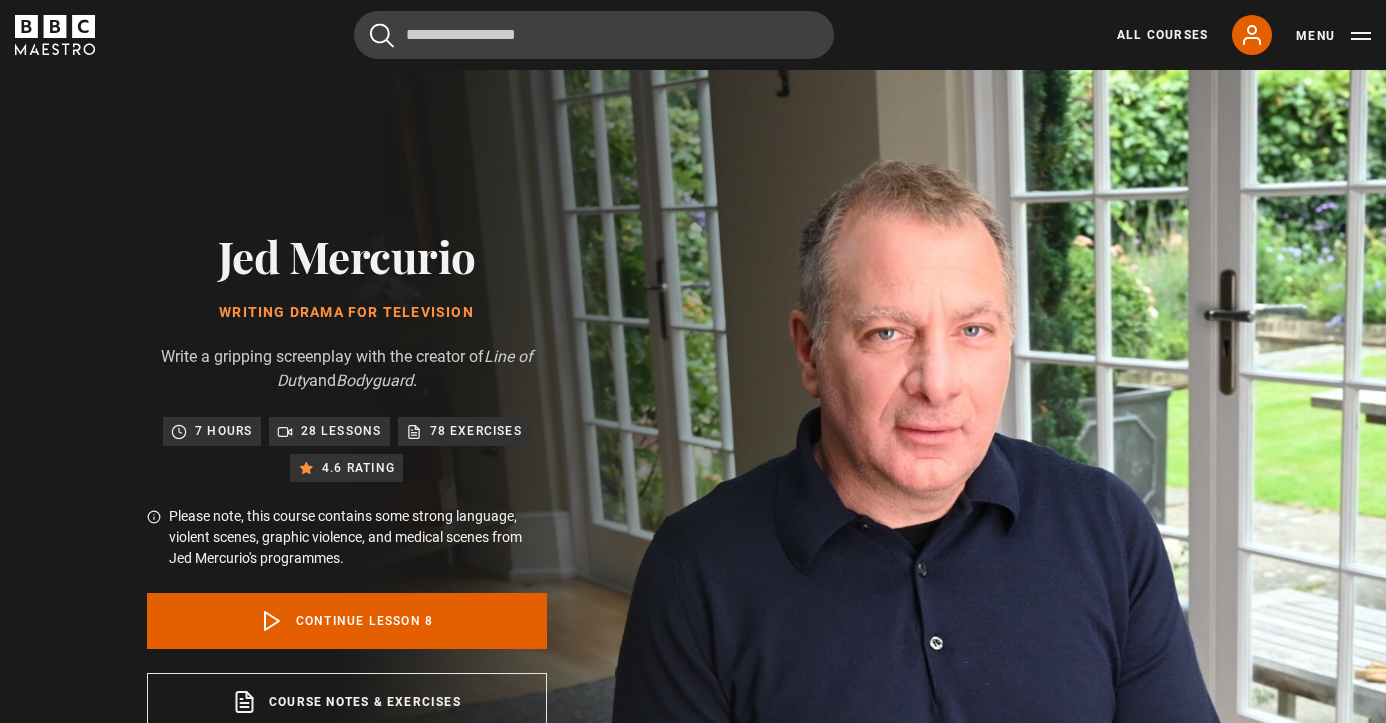 scroll, scrollTop: 891, scrollLeft: 0, axis: vertical 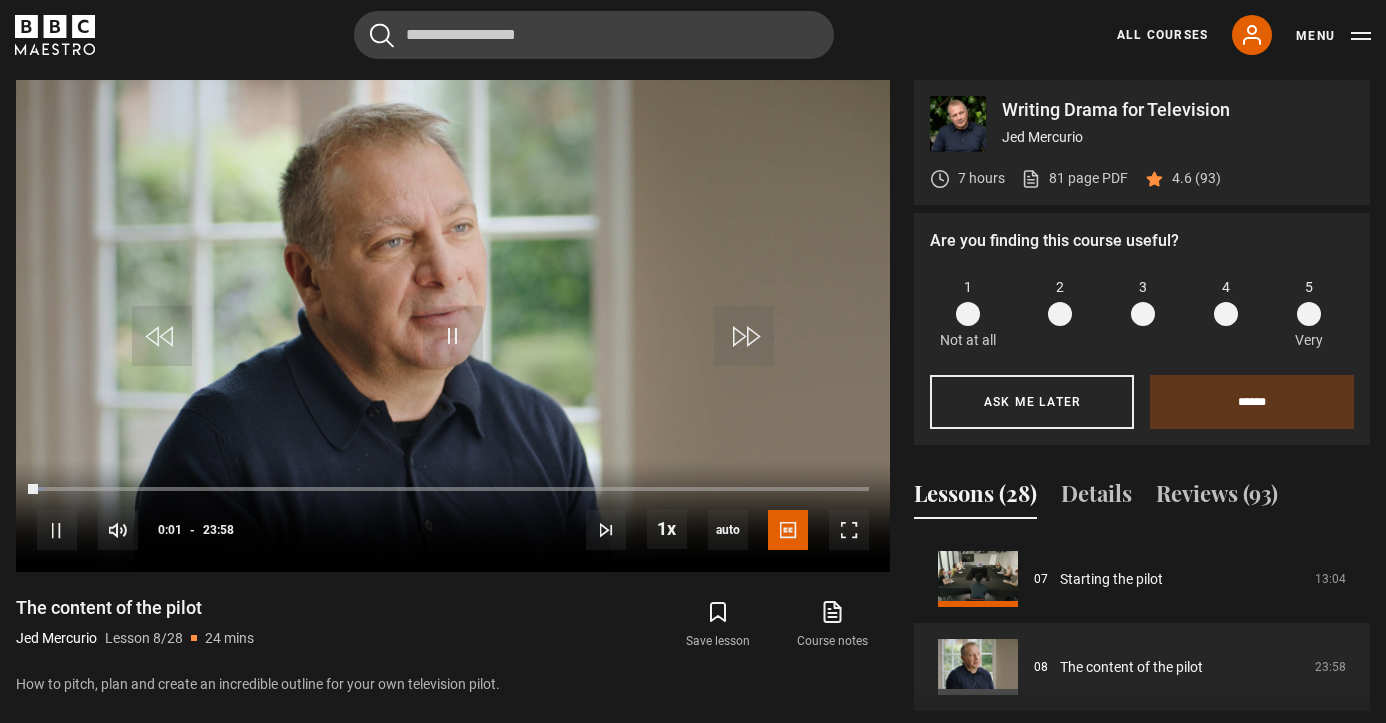 click at bounding box center (1309, 314) 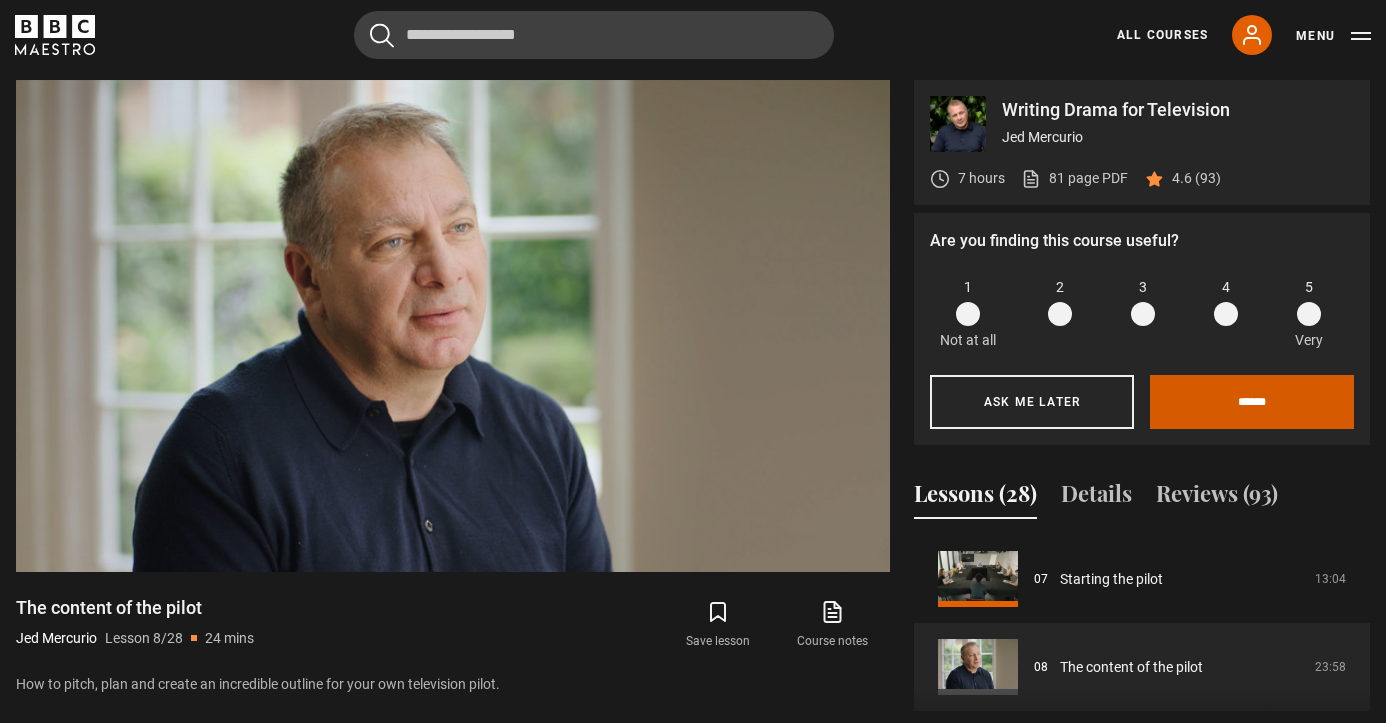 click on "******" at bounding box center [1252, 402] 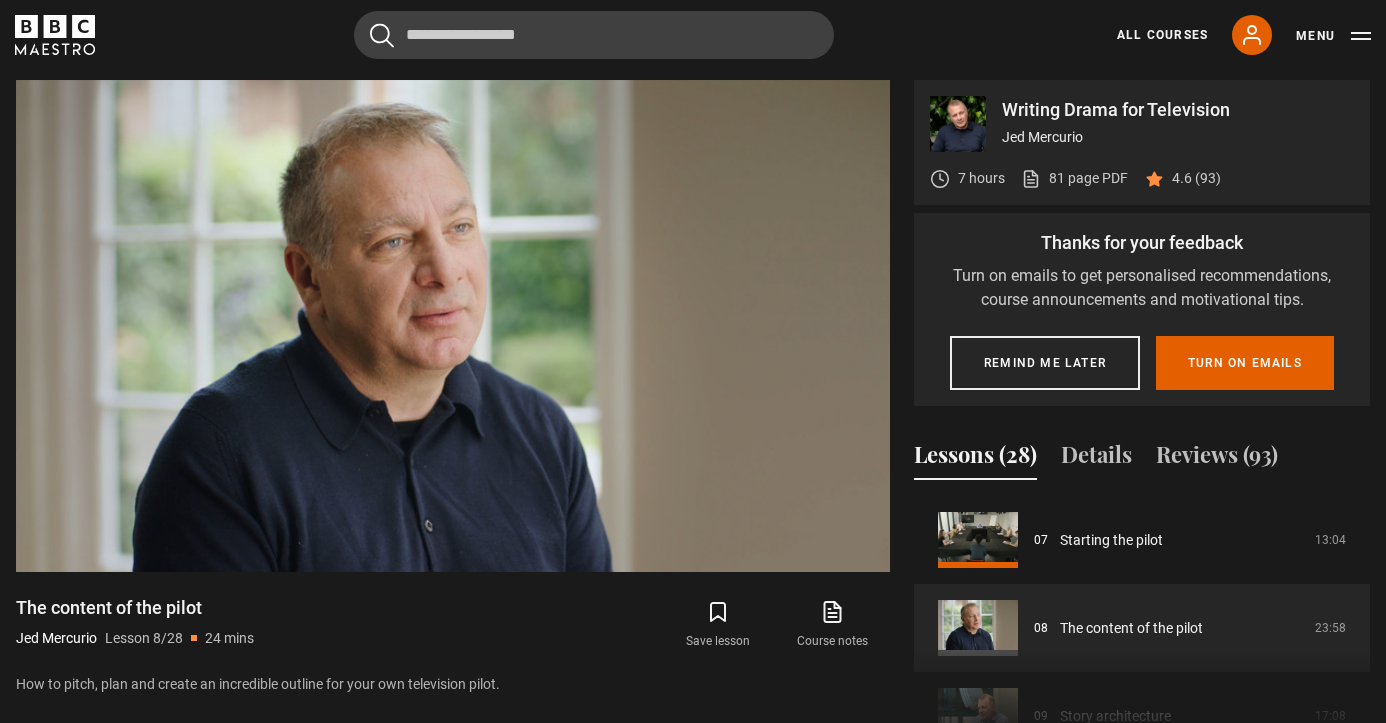 scroll, scrollTop: 954, scrollLeft: 0, axis: vertical 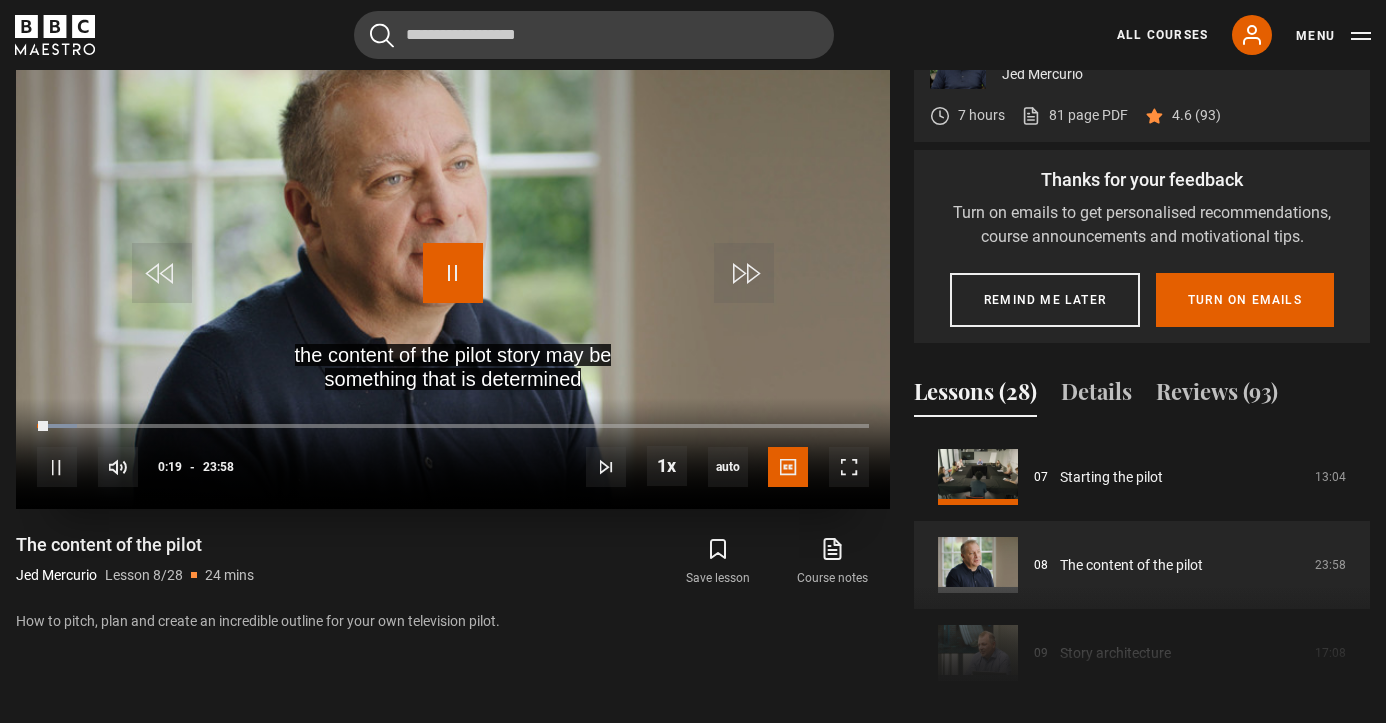 click at bounding box center [453, 273] 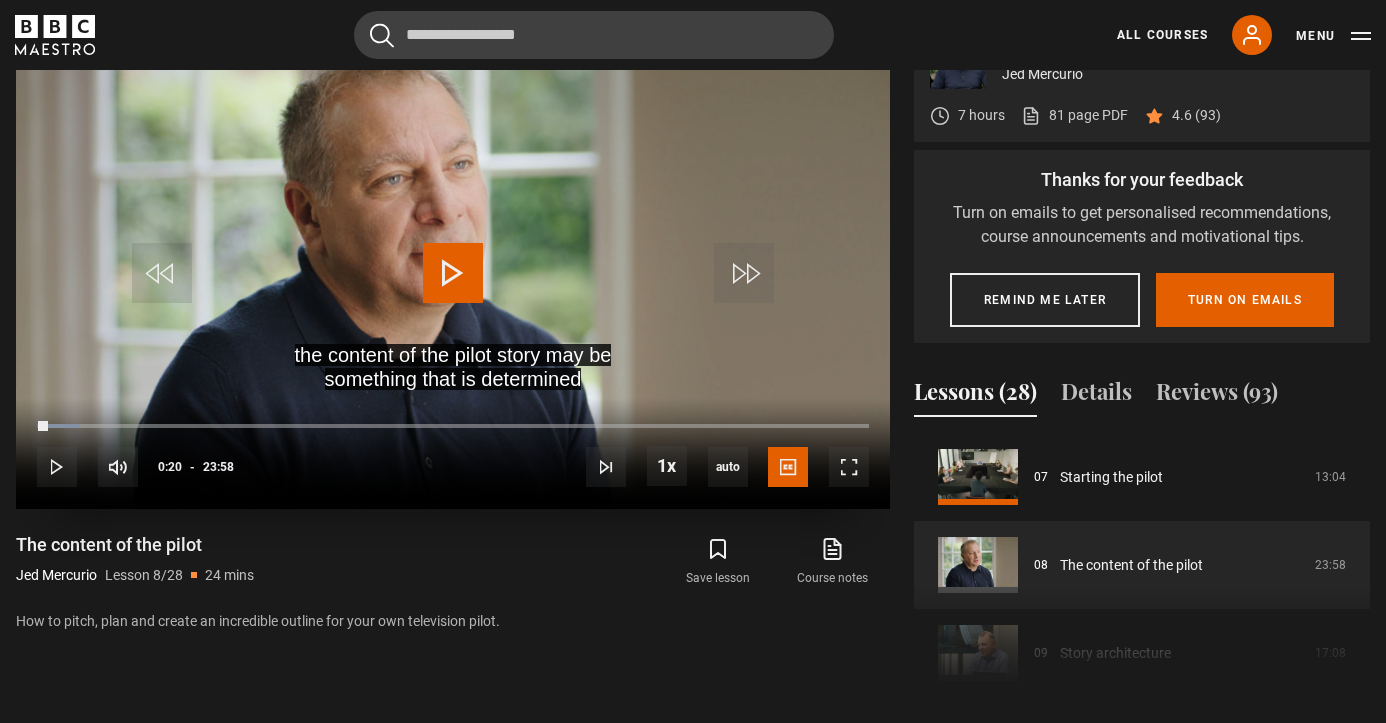 click at bounding box center [453, 273] 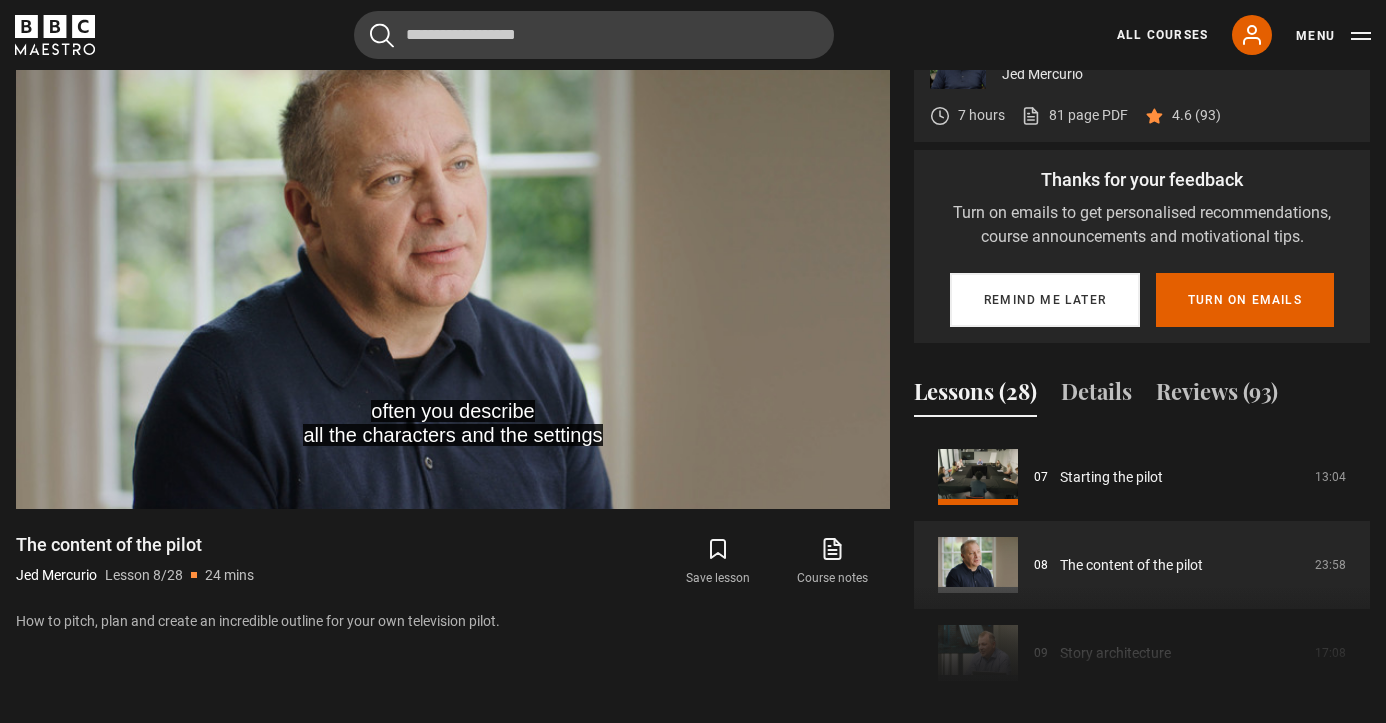 click on "Remind me later" at bounding box center (1045, 300) 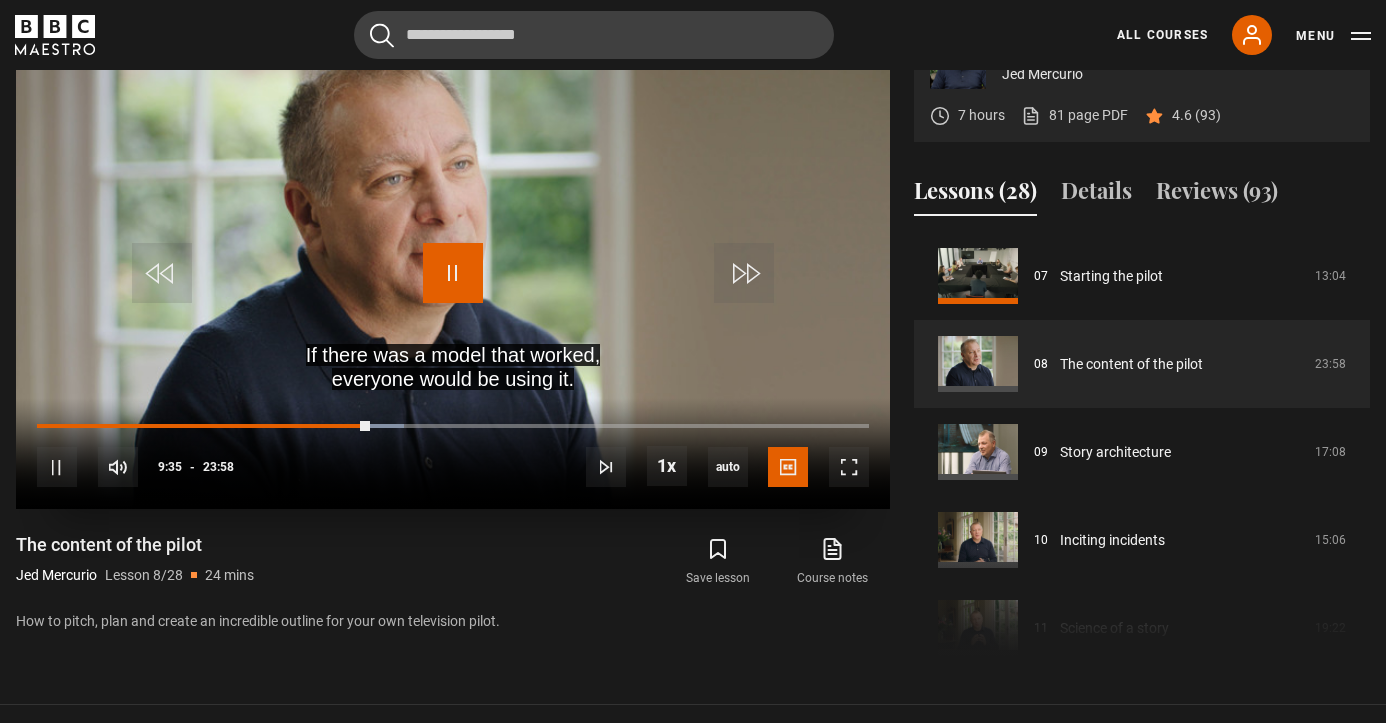 click at bounding box center (453, 273) 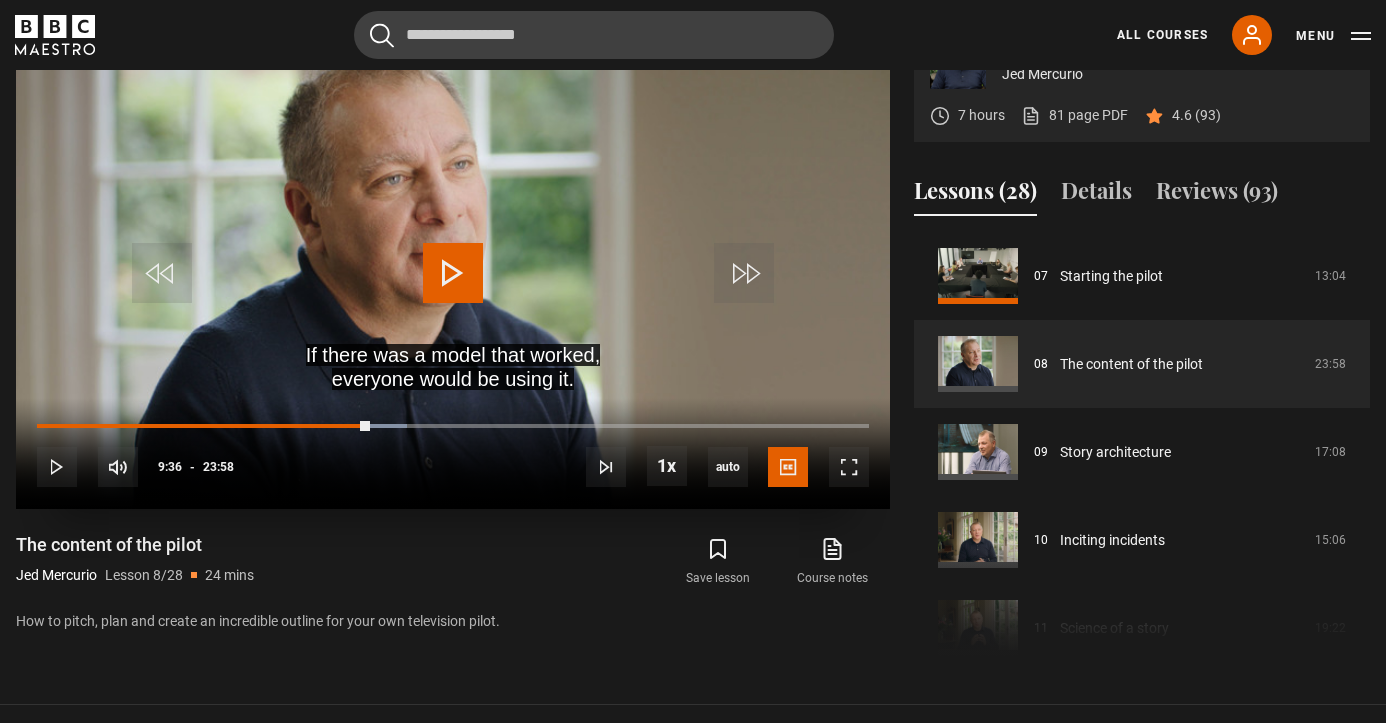 click at bounding box center (453, 273) 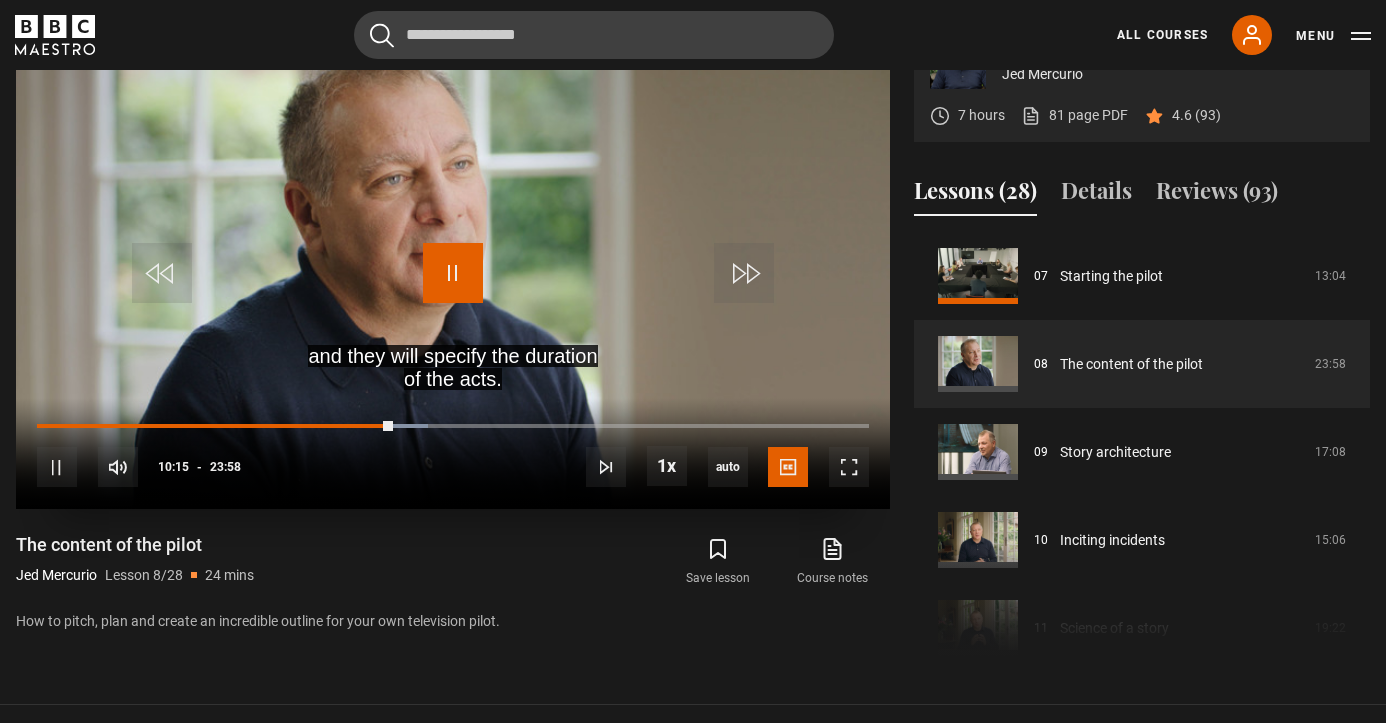 click at bounding box center [453, 273] 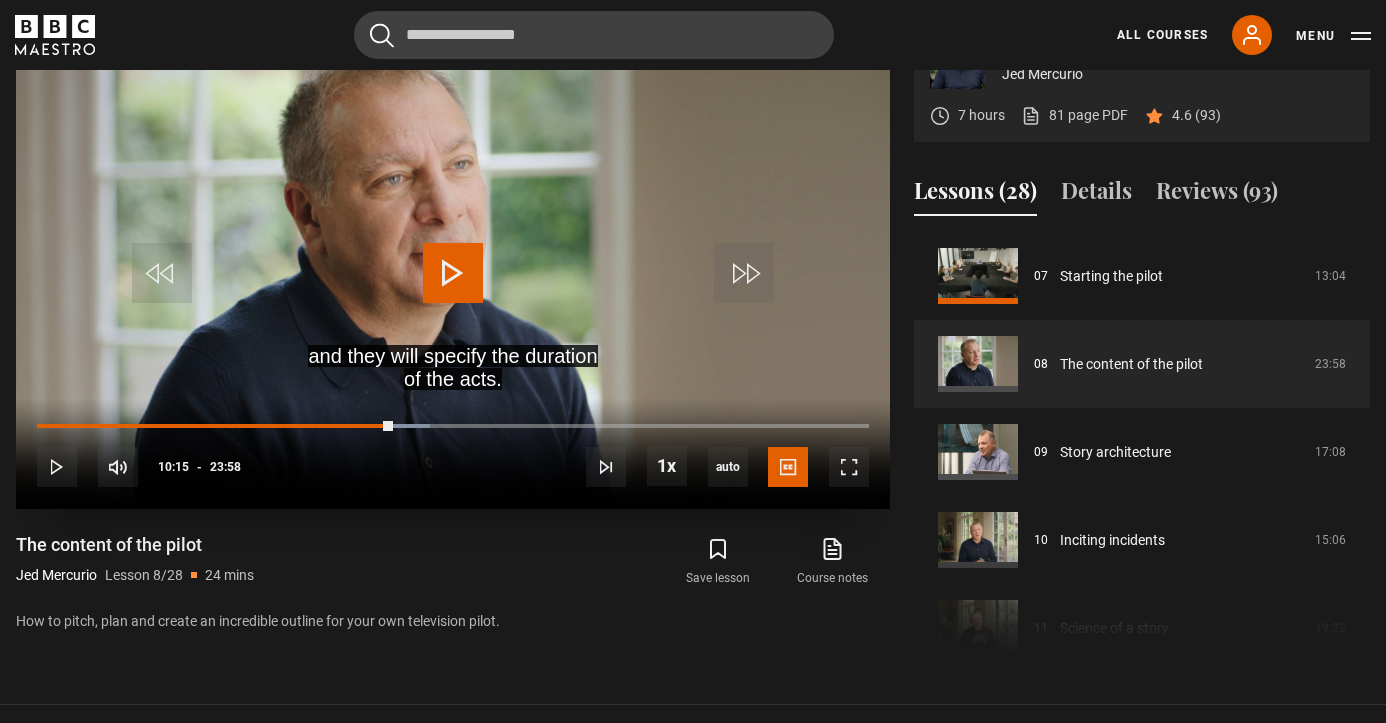 click at bounding box center (453, 273) 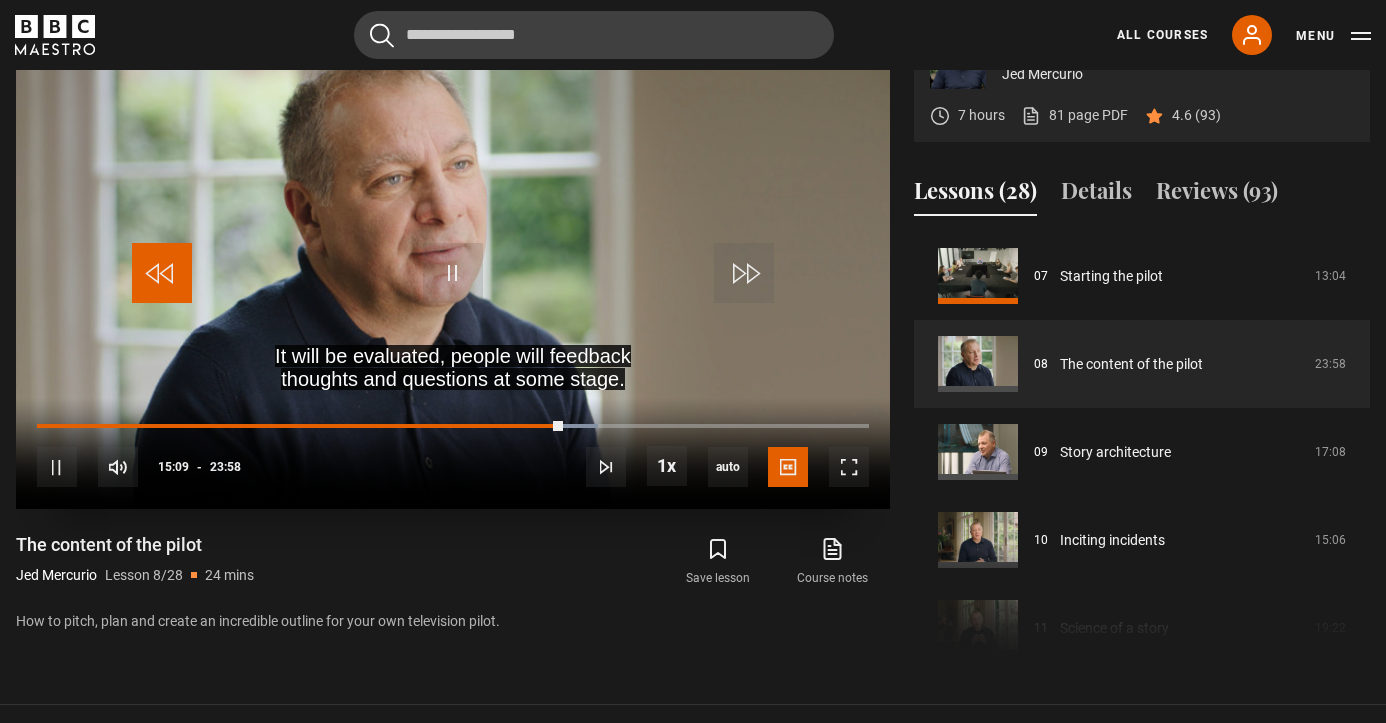 click at bounding box center (162, 273) 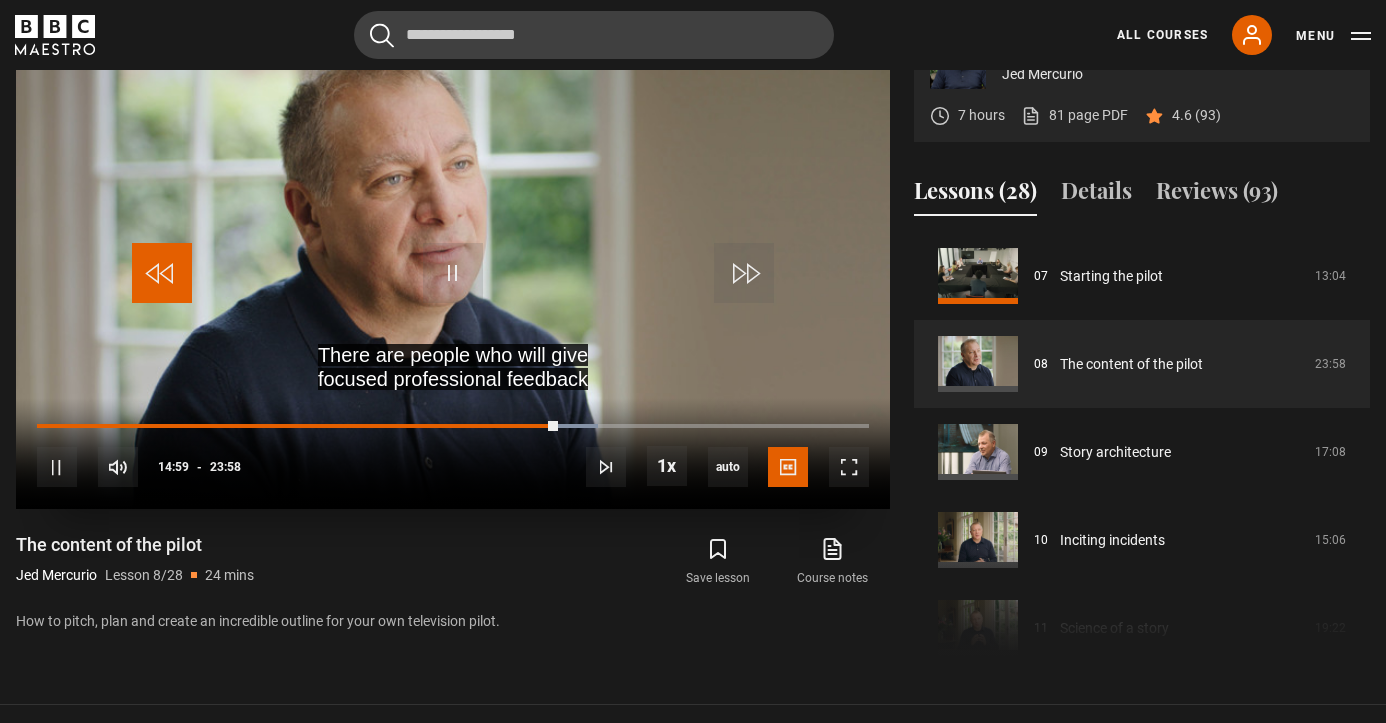 click at bounding box center [162, 273] 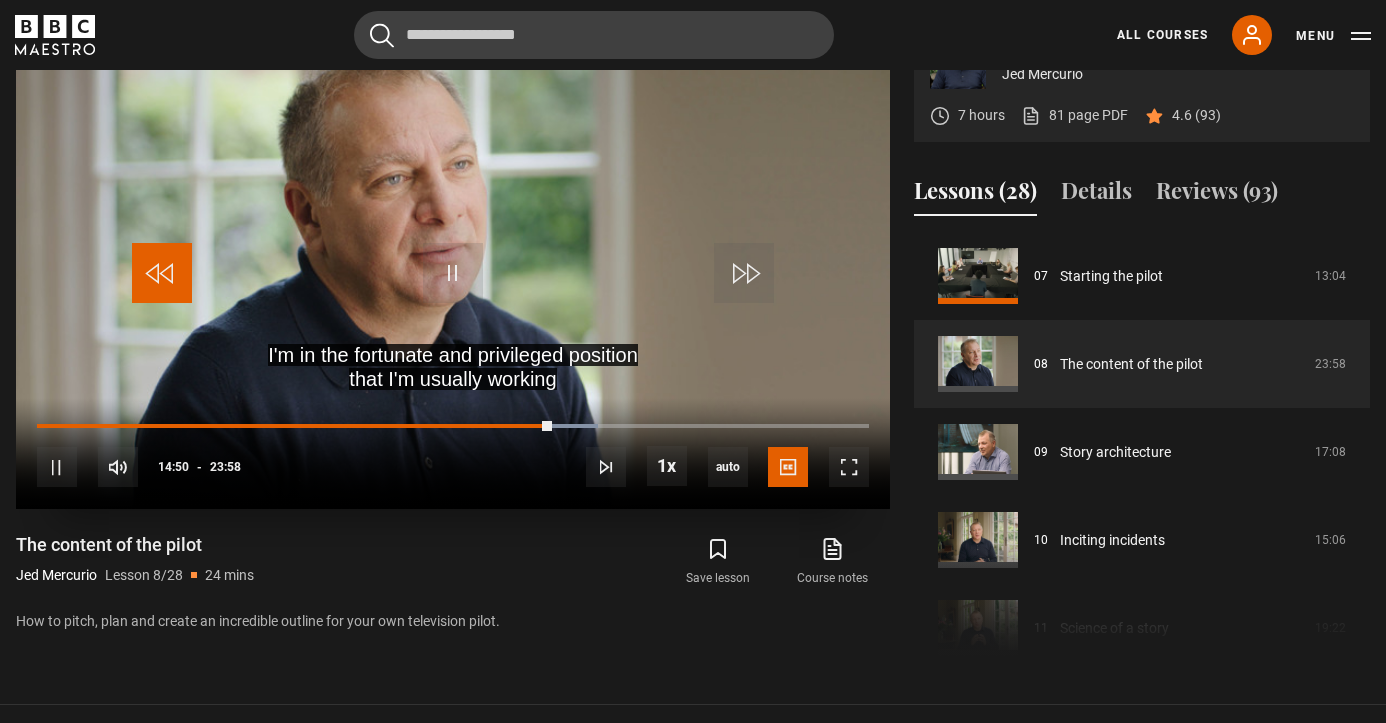 click at bounding box center [162, 273] 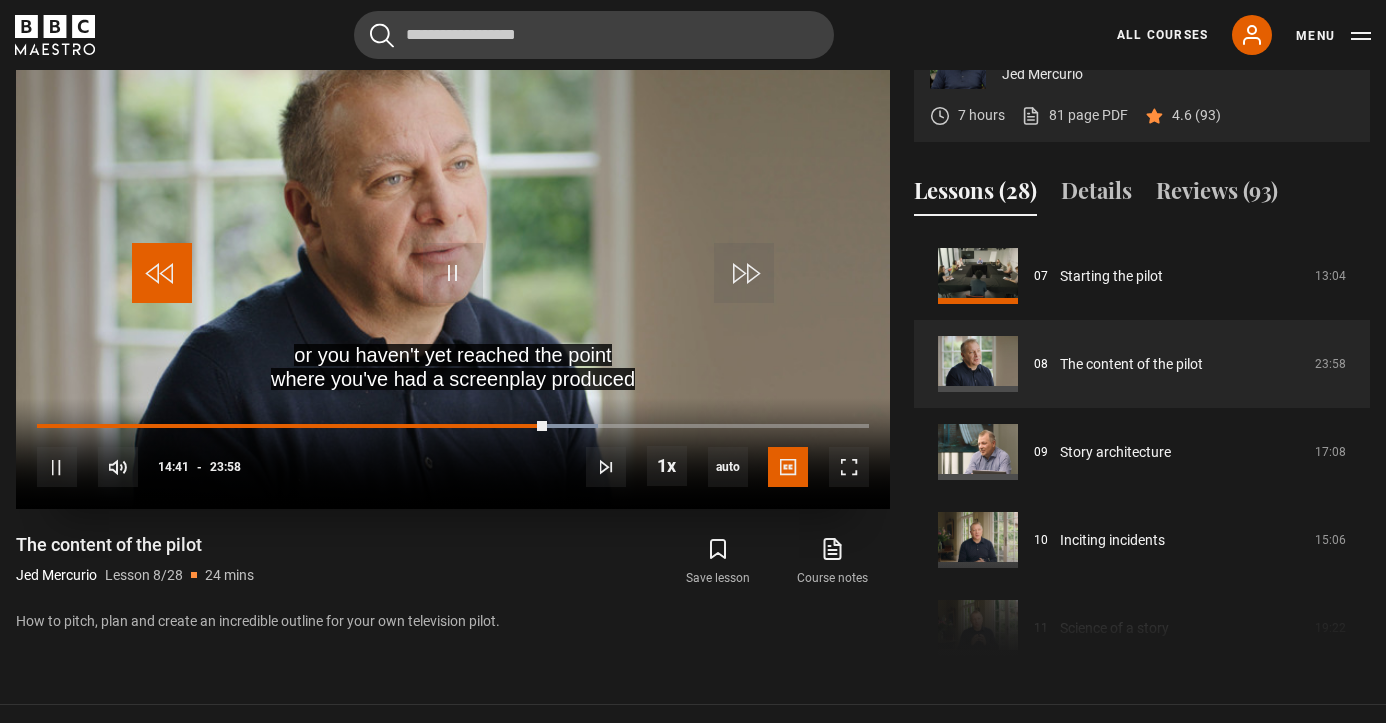 click at bounding box center (162, 273) 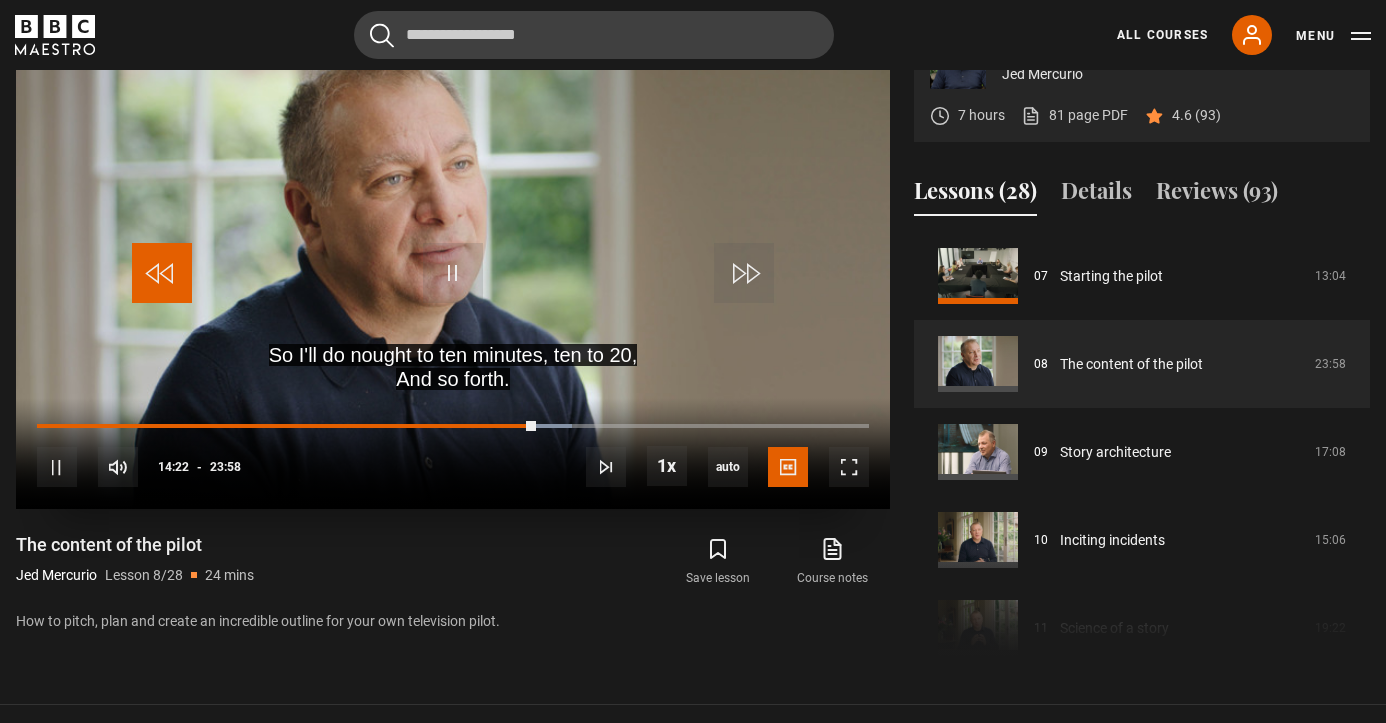 click at bounding box center (162, 273) 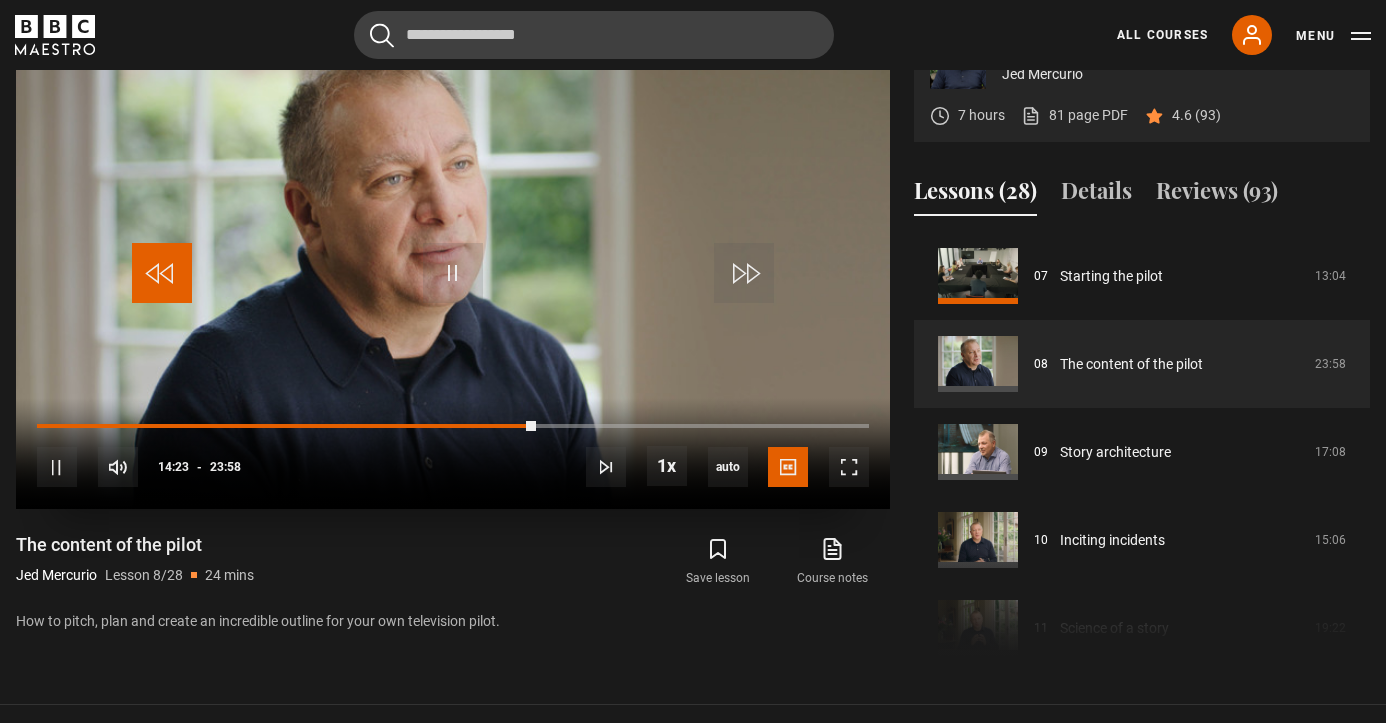 click at bounding box center (162, 273) 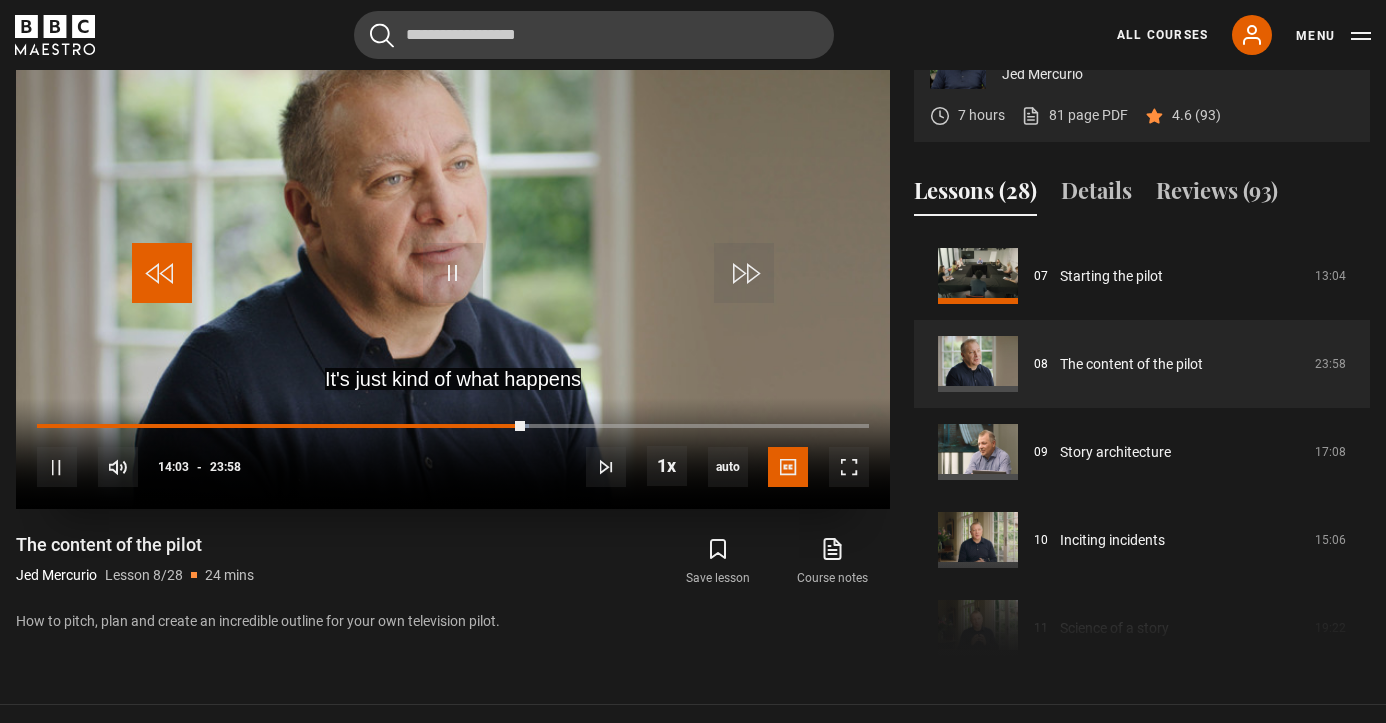 click at bounding box center (162, 273) 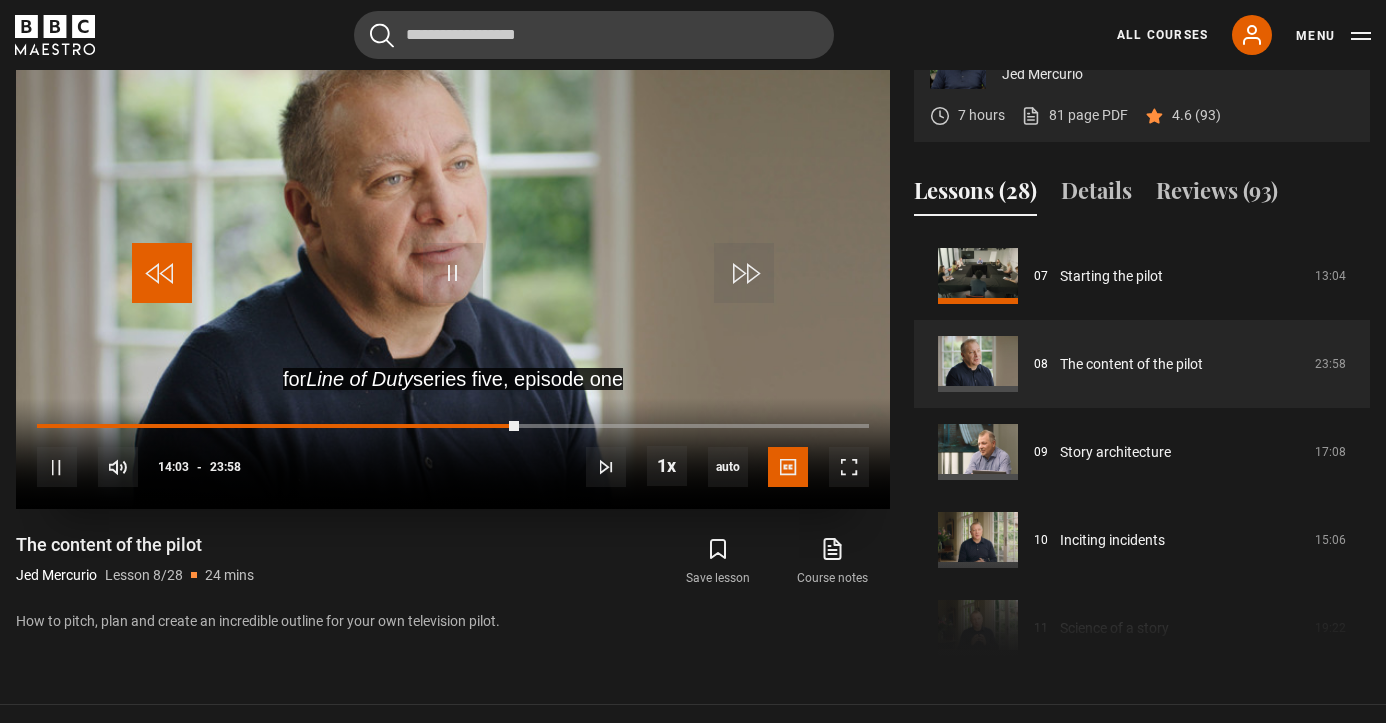 click at bounding box center (162, 273) 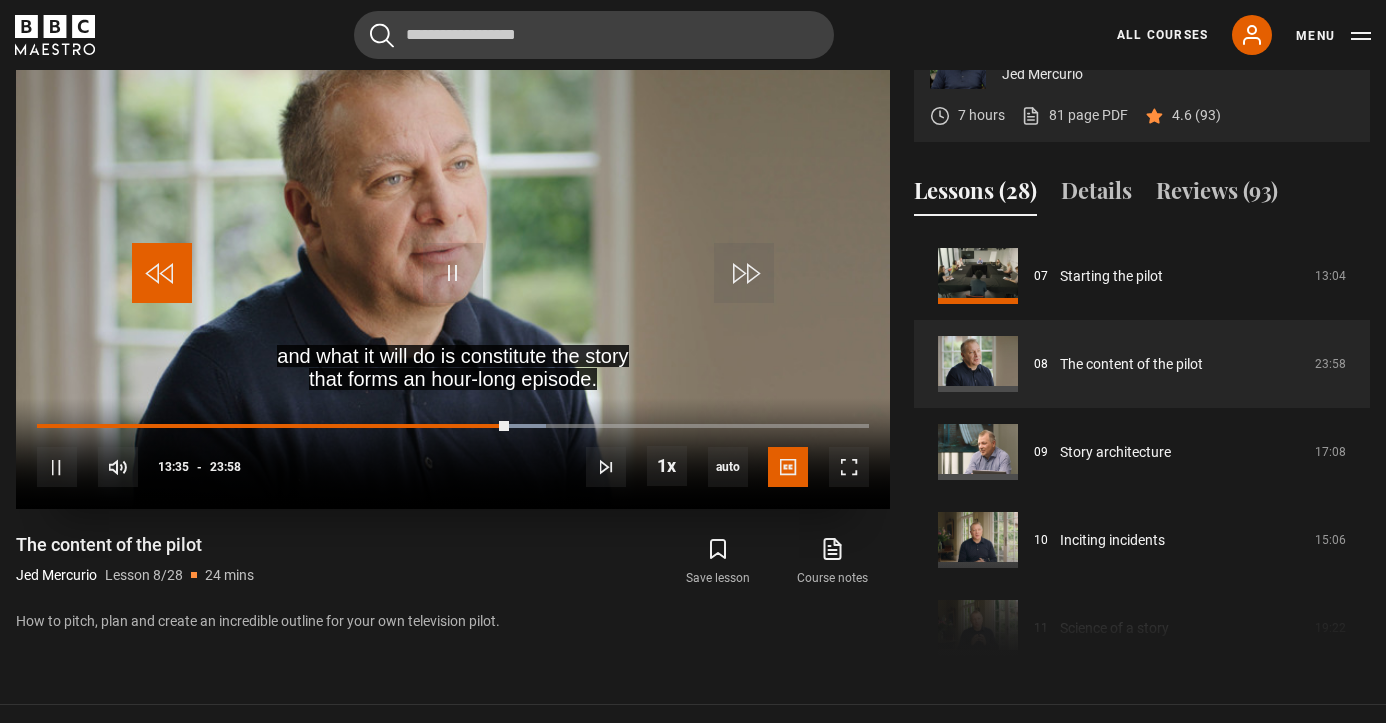 click at bounding box center [162, 273] 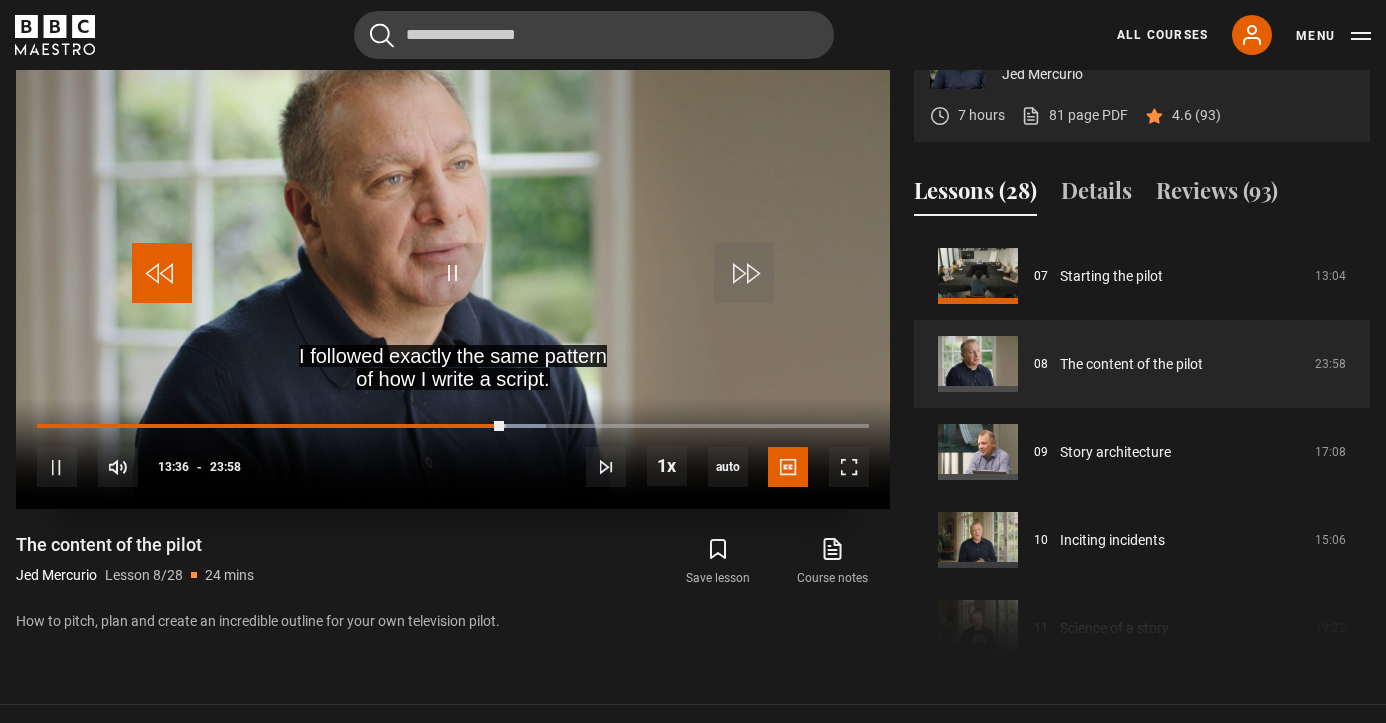 click at bounding box center (162, 273) 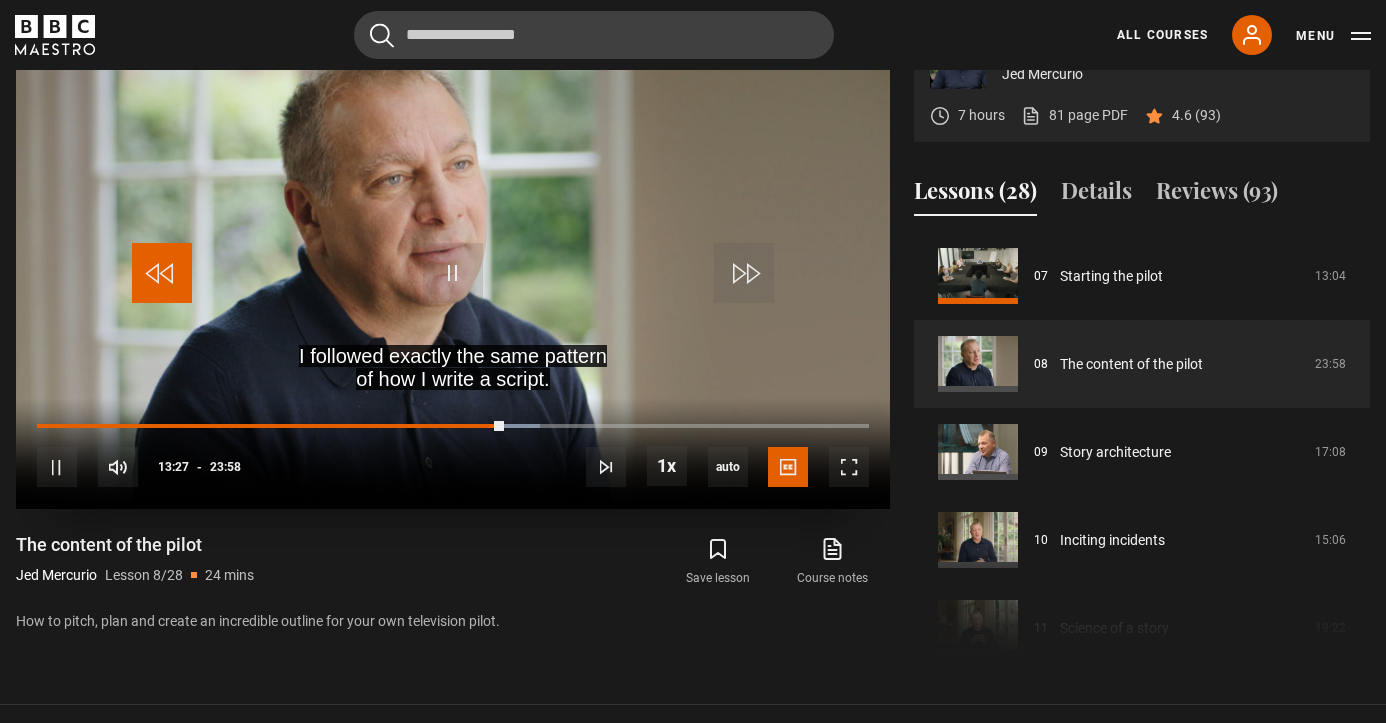 click at bounding box center [162, 273] 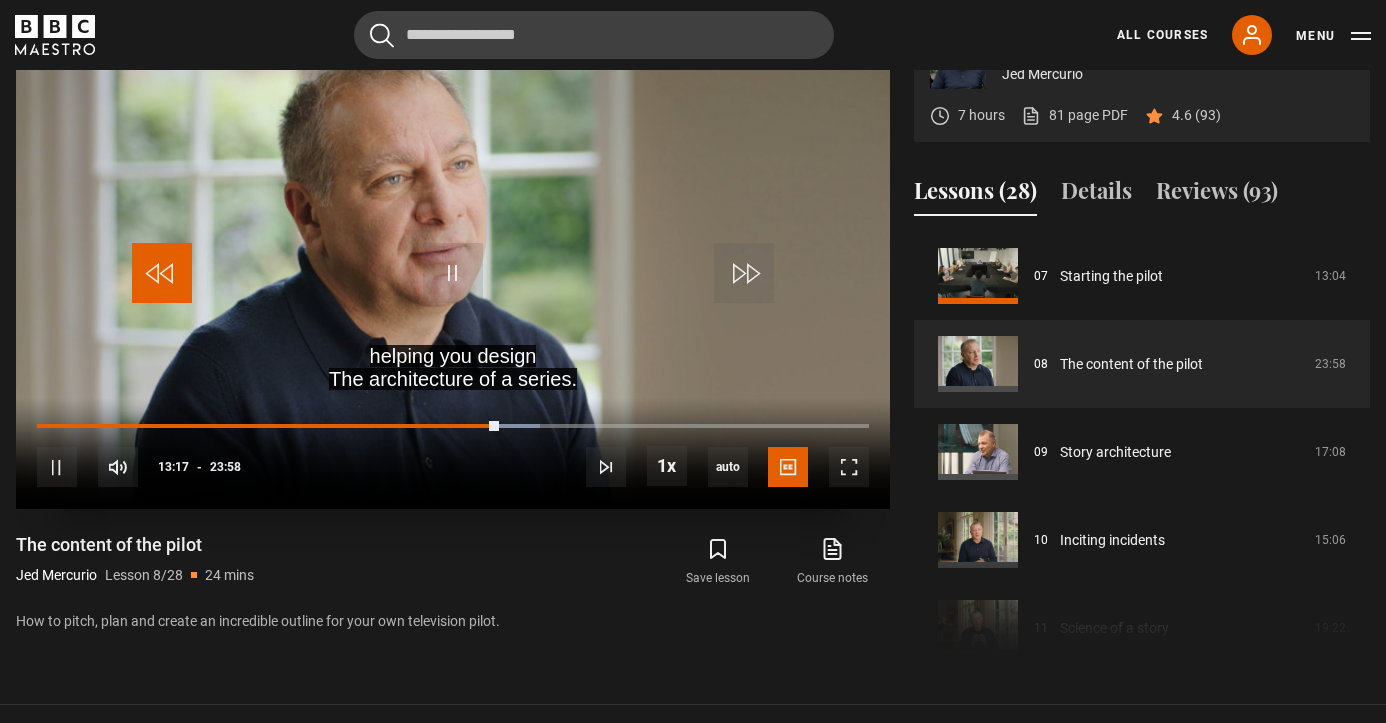 click at bounding box center [162, 273] 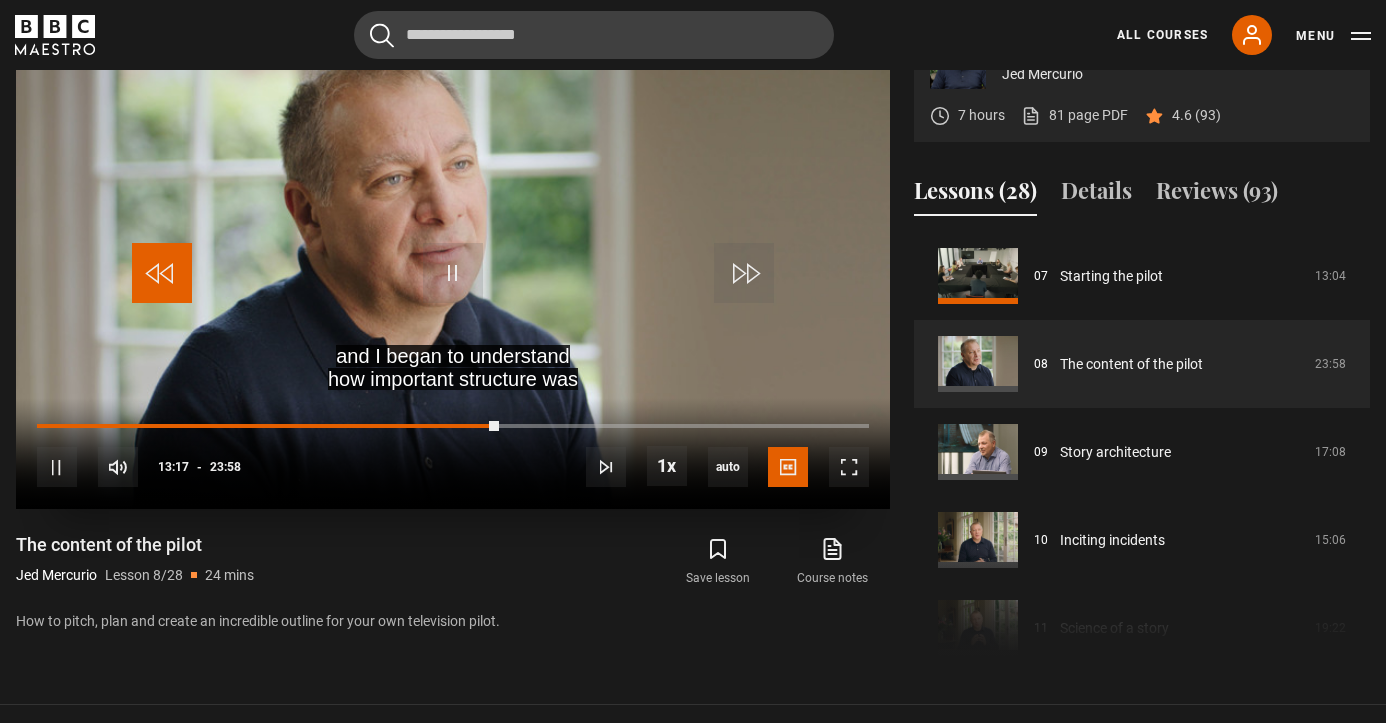 click at bounding box center (162, 273) 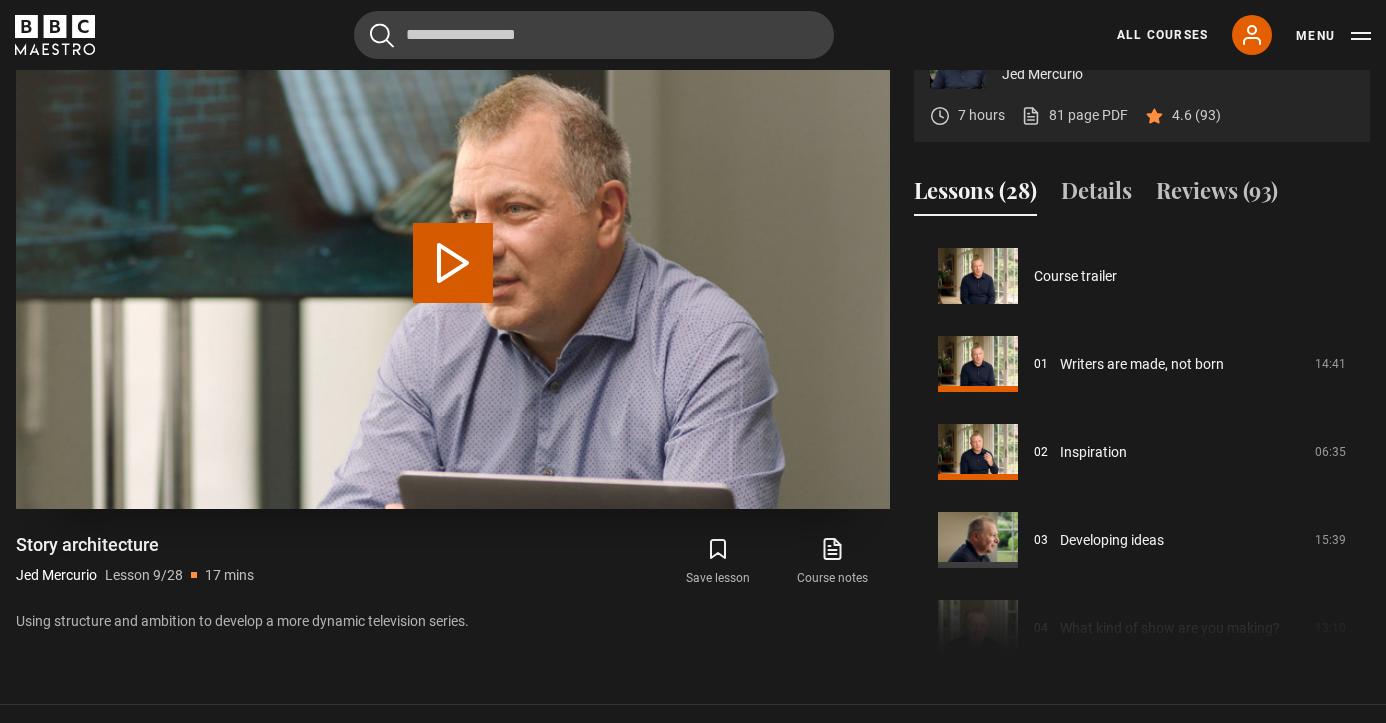 scroll, scrollTop: 891, scrollLeft: 0, axis: vertical 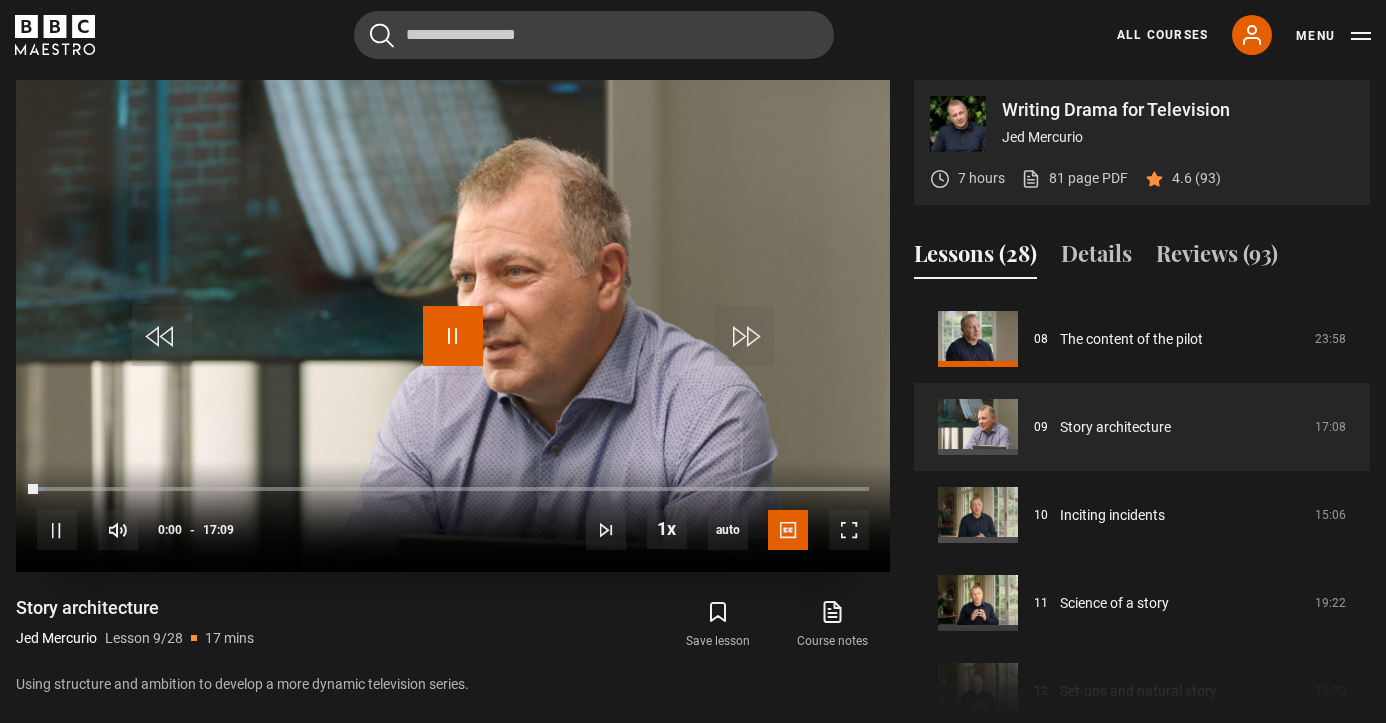 click at bounding box center [453, 336] 